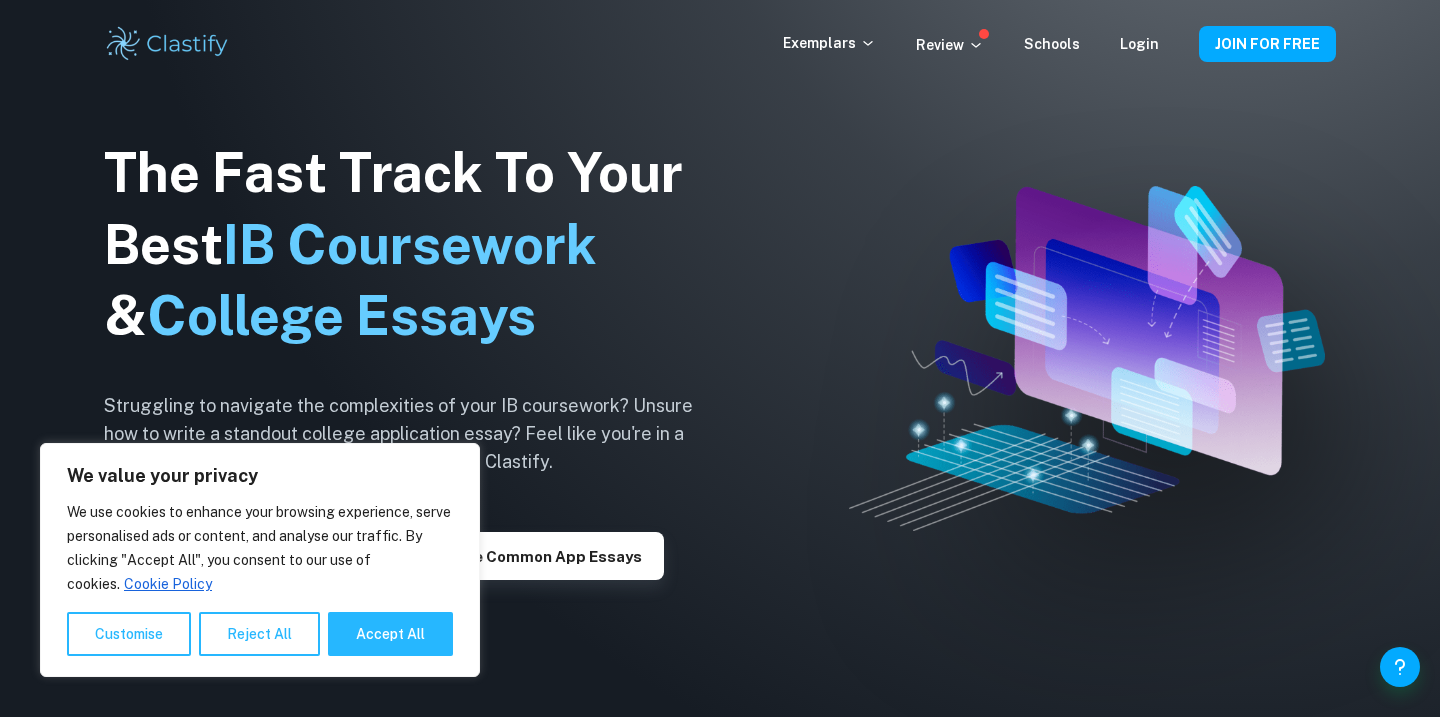 scroll, scrollTop: 0, scrollLeft: 0, axis: both 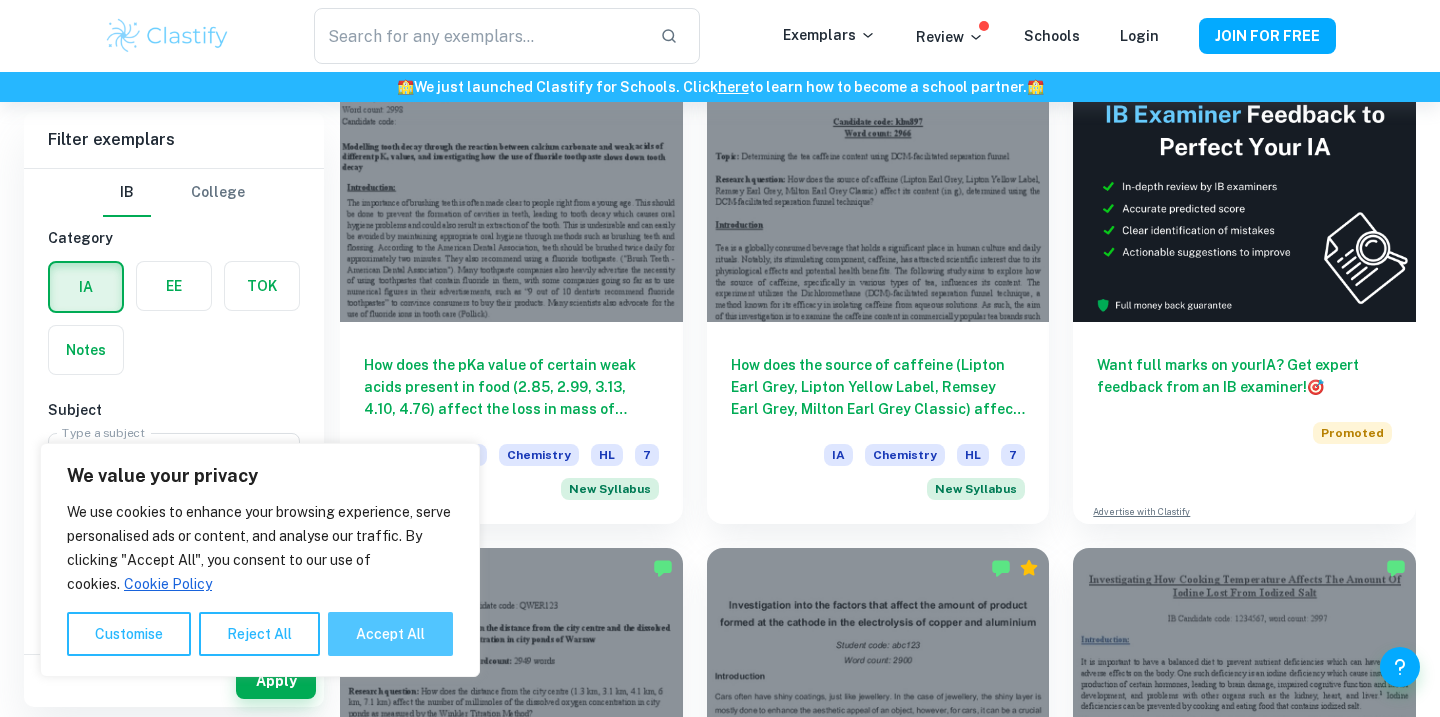 click on "Accept All" at bounding box center (390, 634) 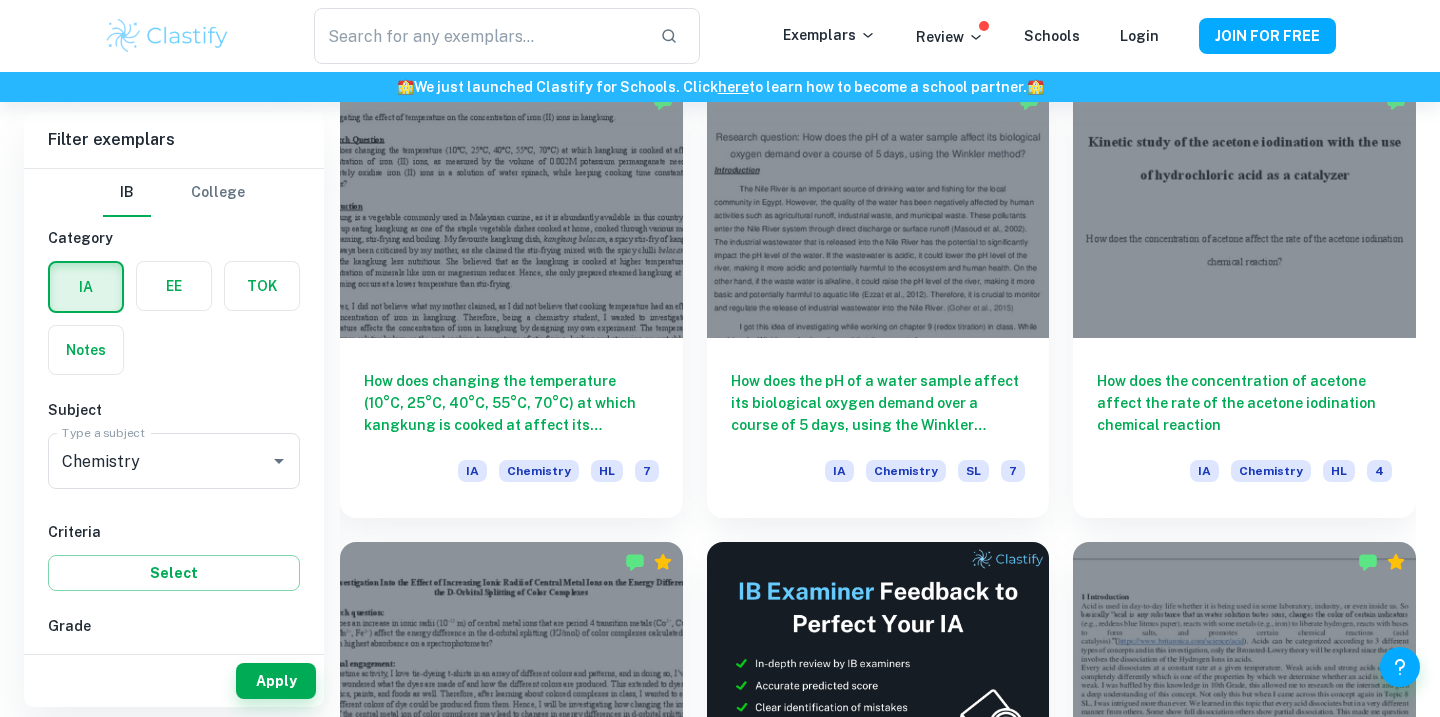 scroll, scrollTop: 12917, scrollLeft: 0, axis: vertical 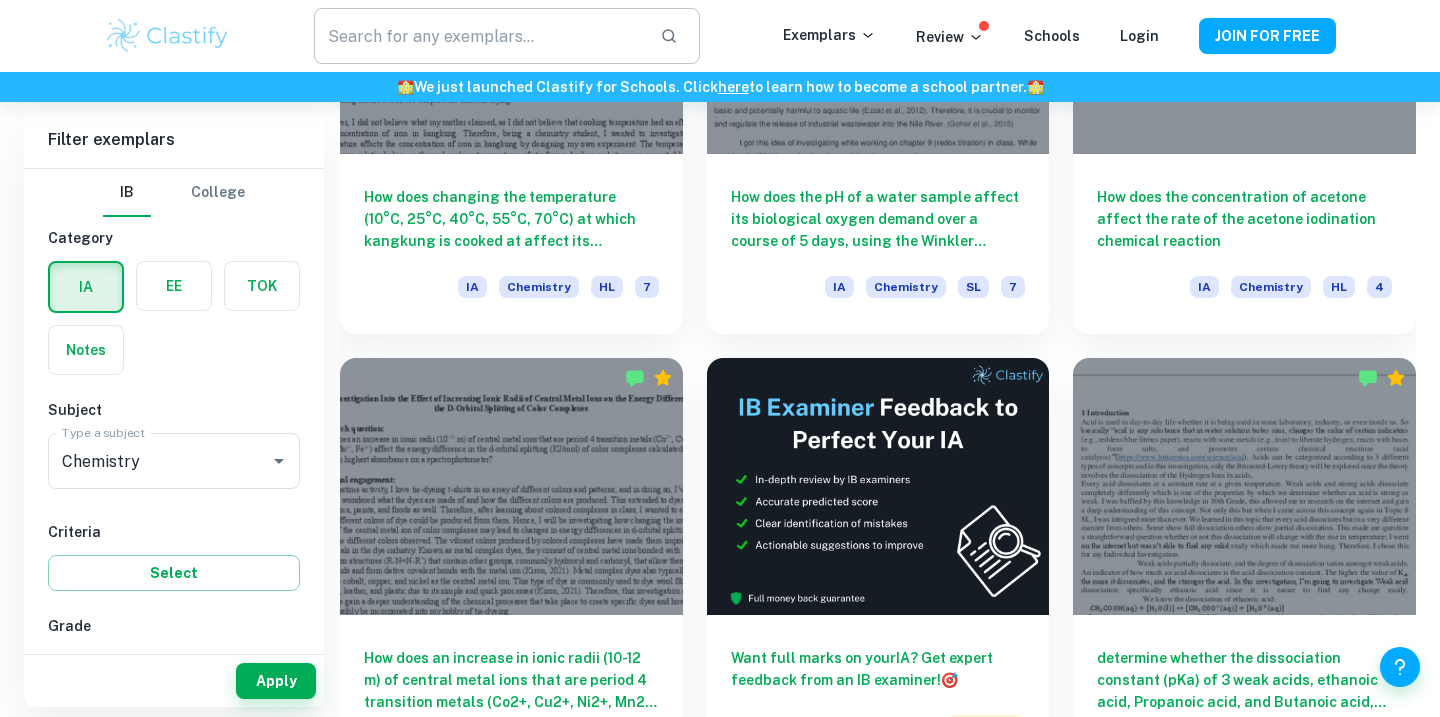 click at bounding box center (479, 36) 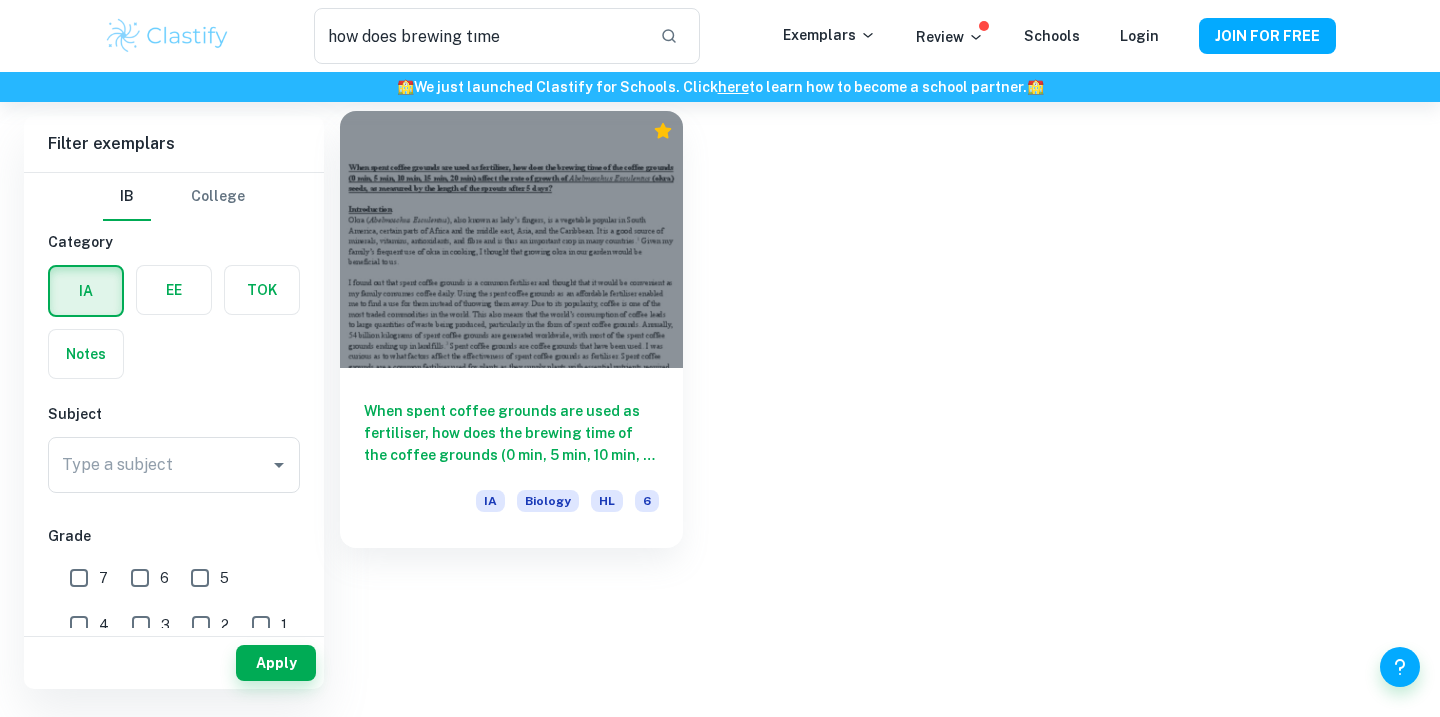 scroll, scrollTop: 0, scrollLeft: 0, axis: both 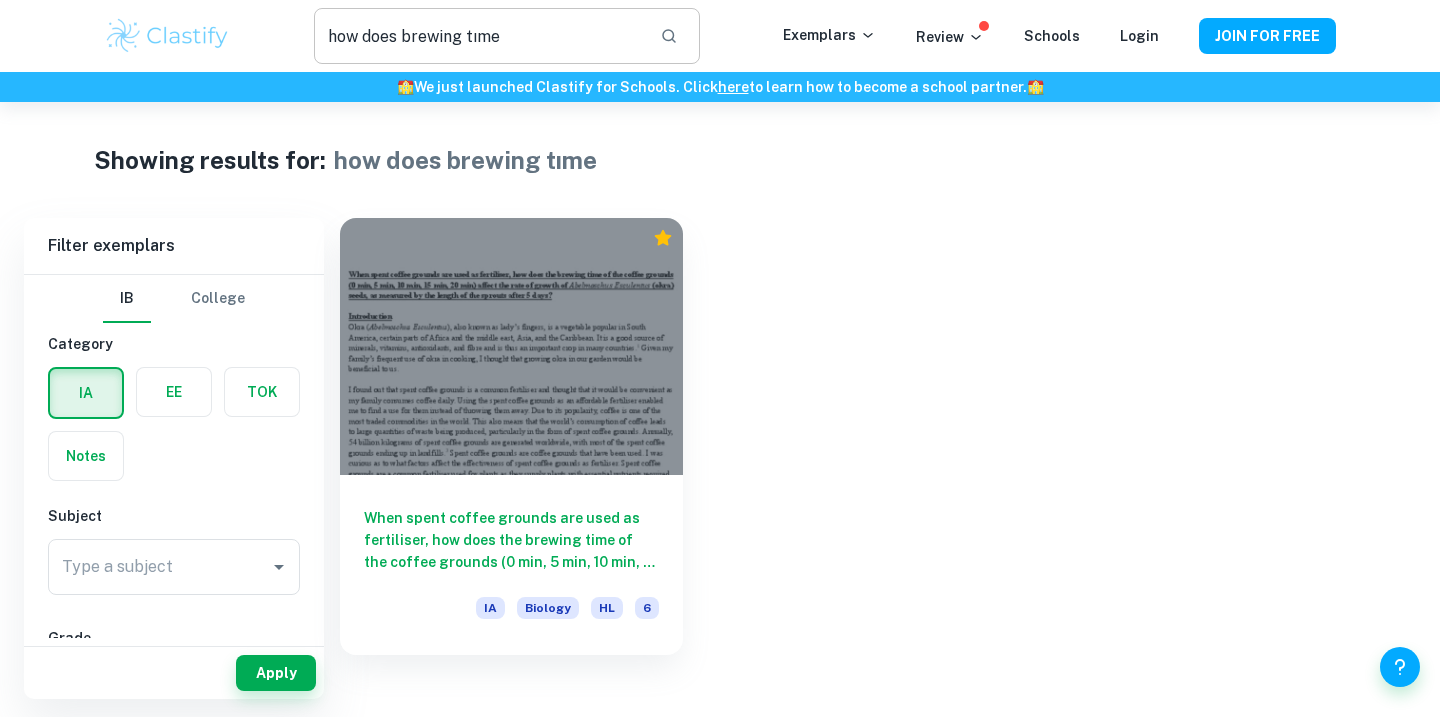 click 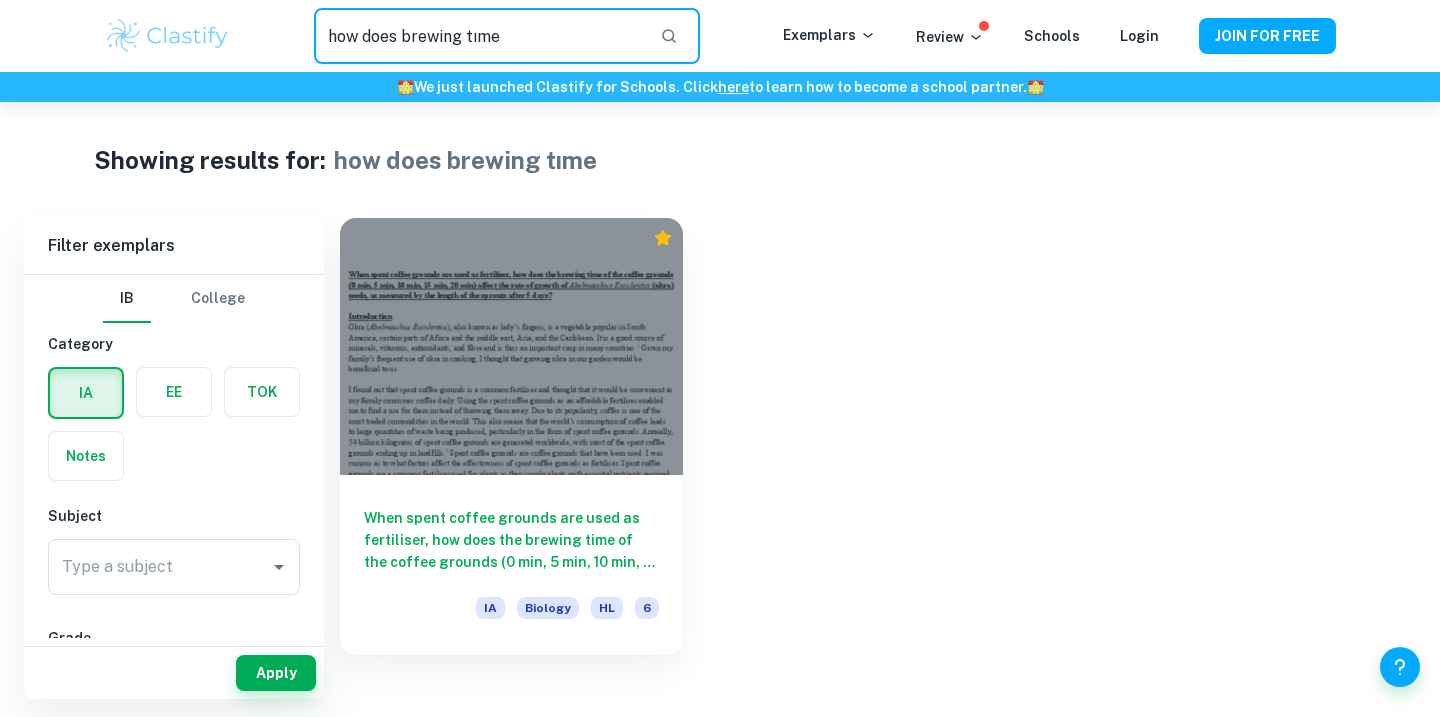 drag, startPoint x: 636, startPoint y: 30, endPoint x: 343, endPoint y: 30, distance: 293 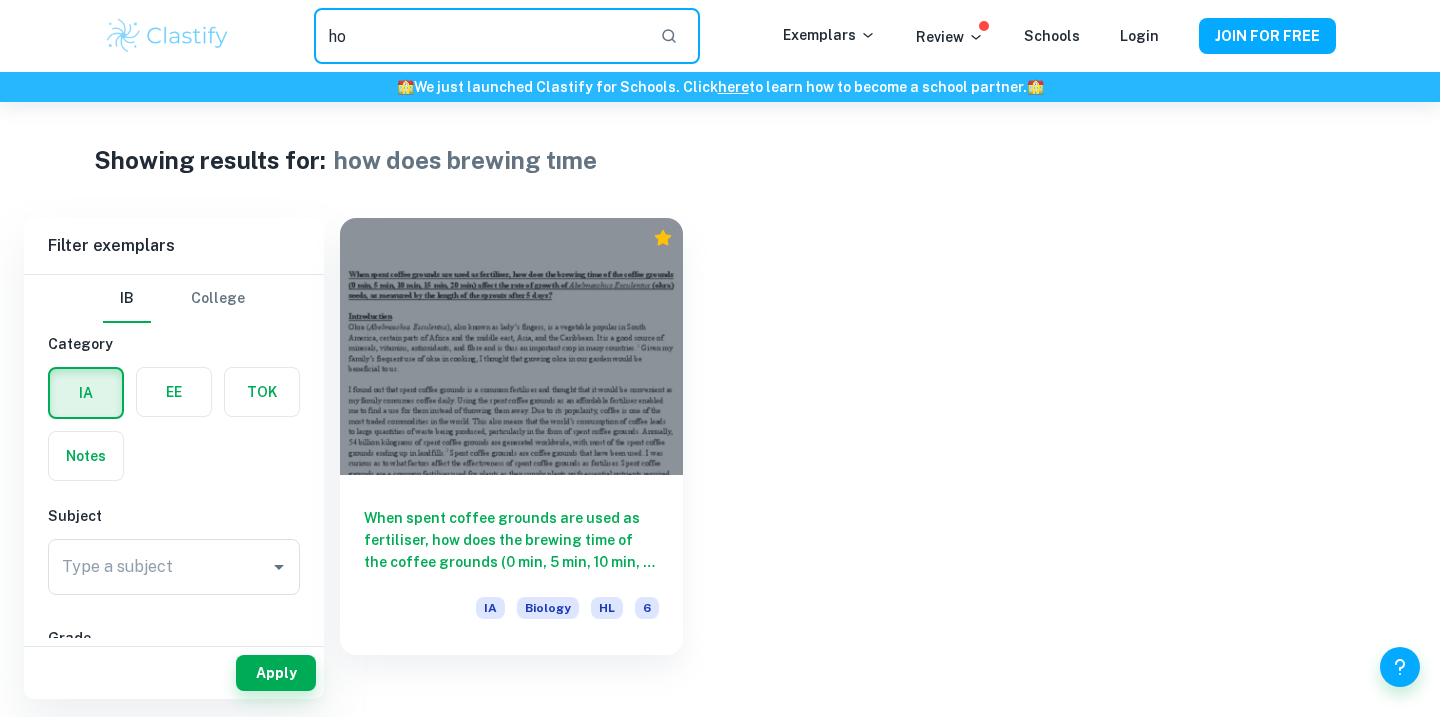 type on "h" 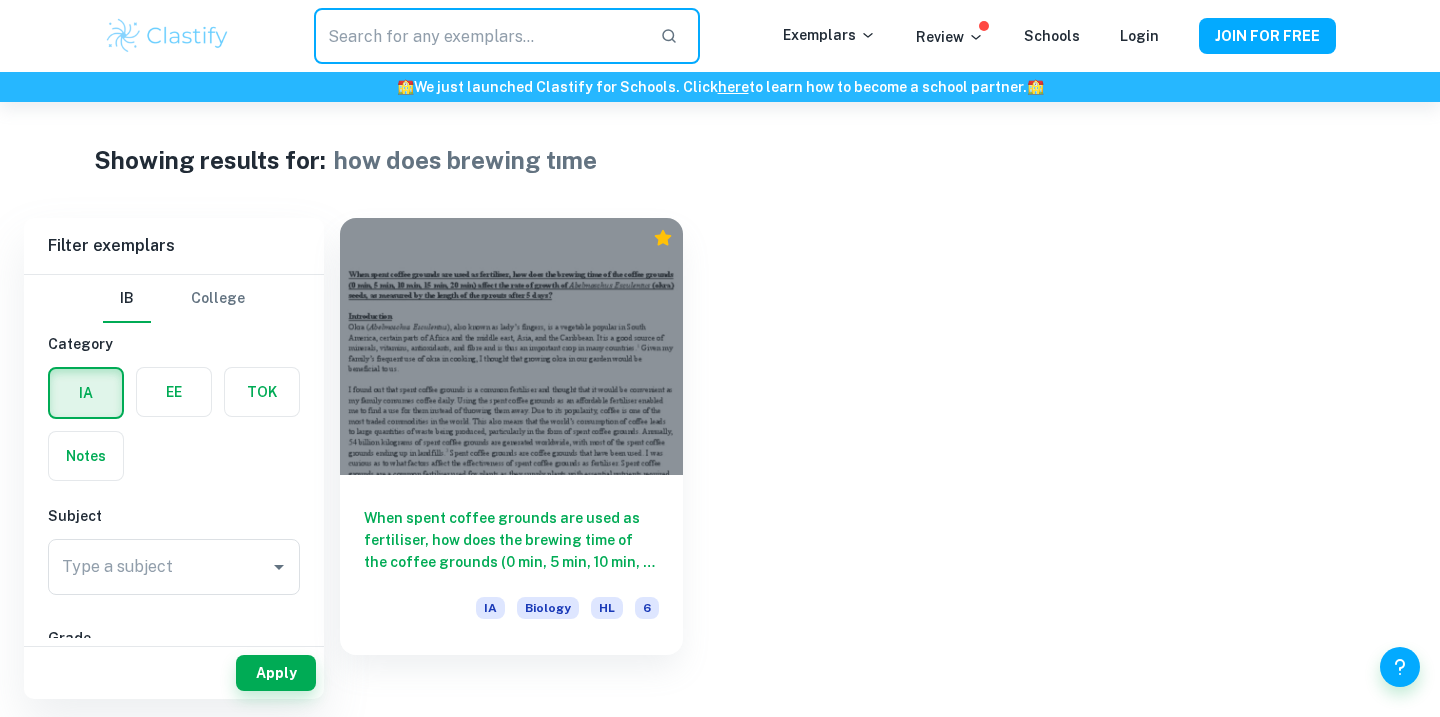 type 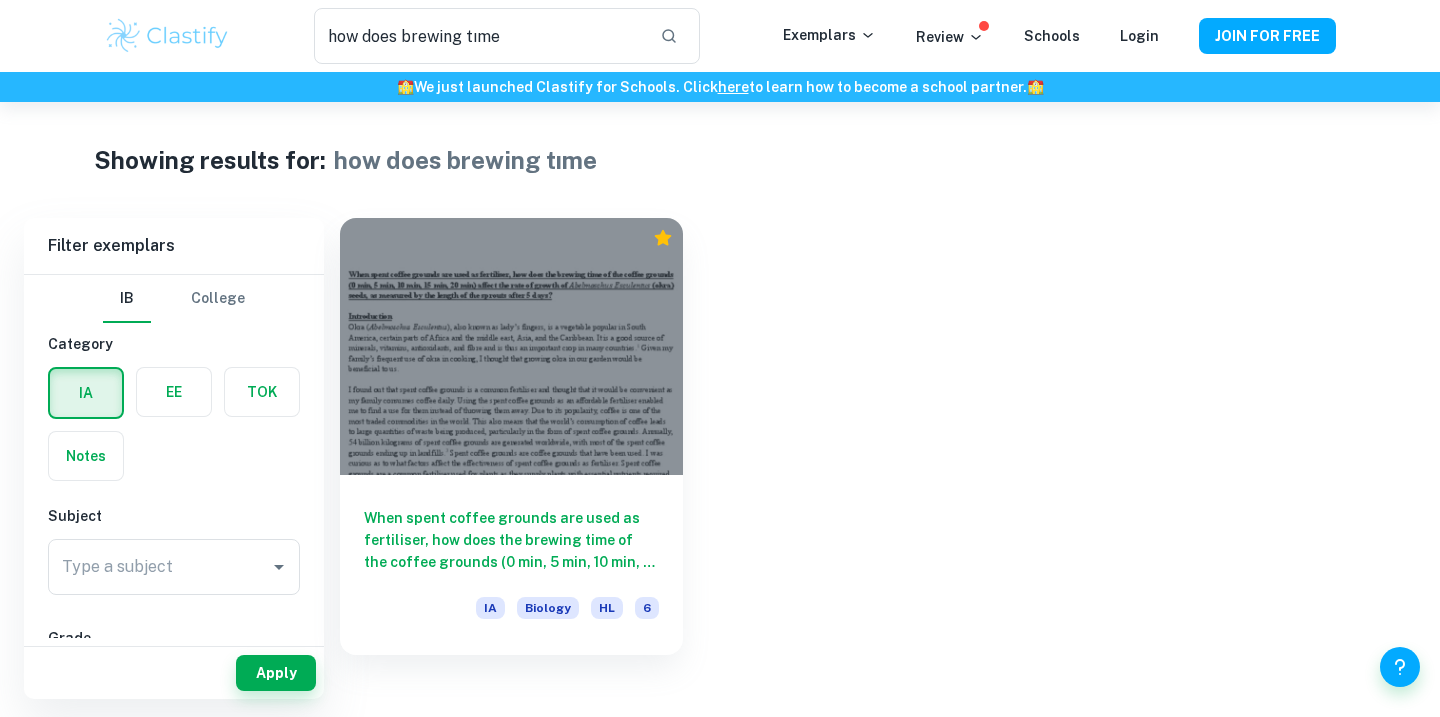 scroll, scrollTop: 102, scrollLeft: 0, axis: vertical 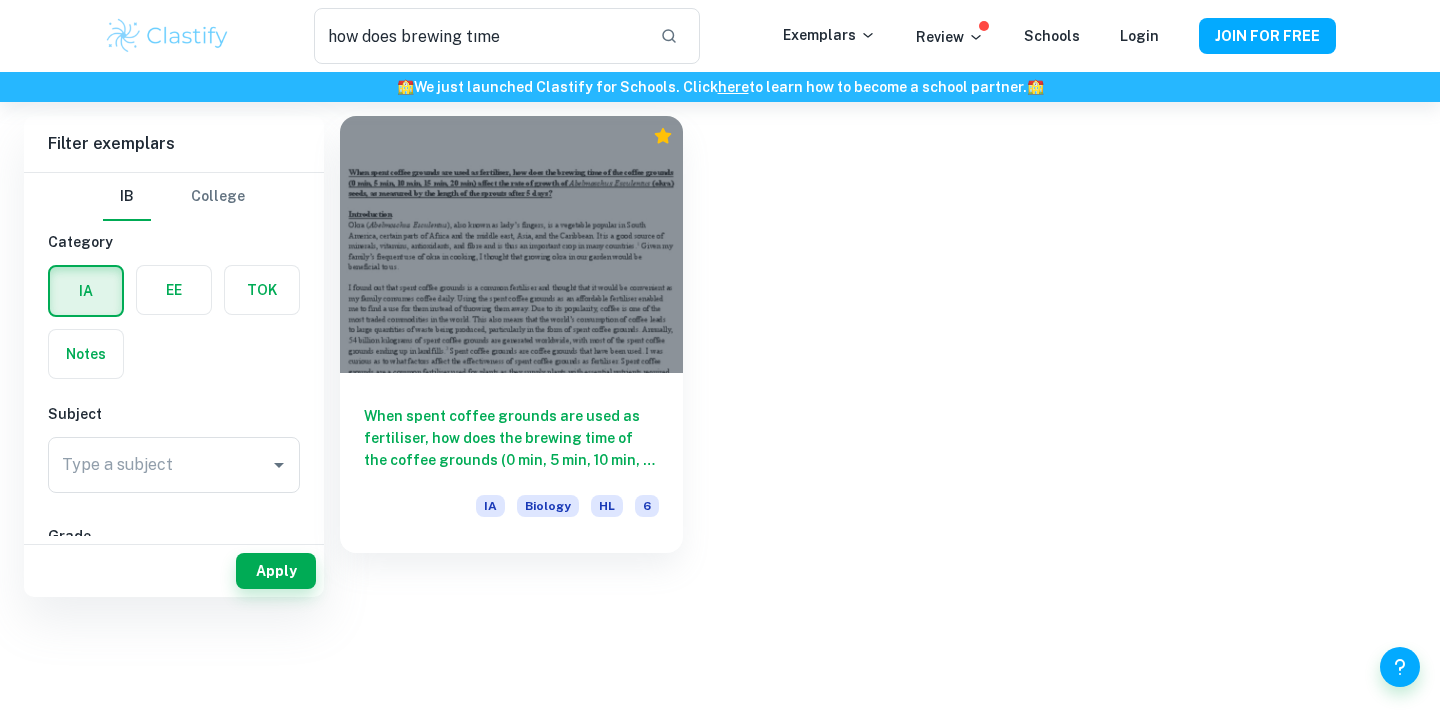 type 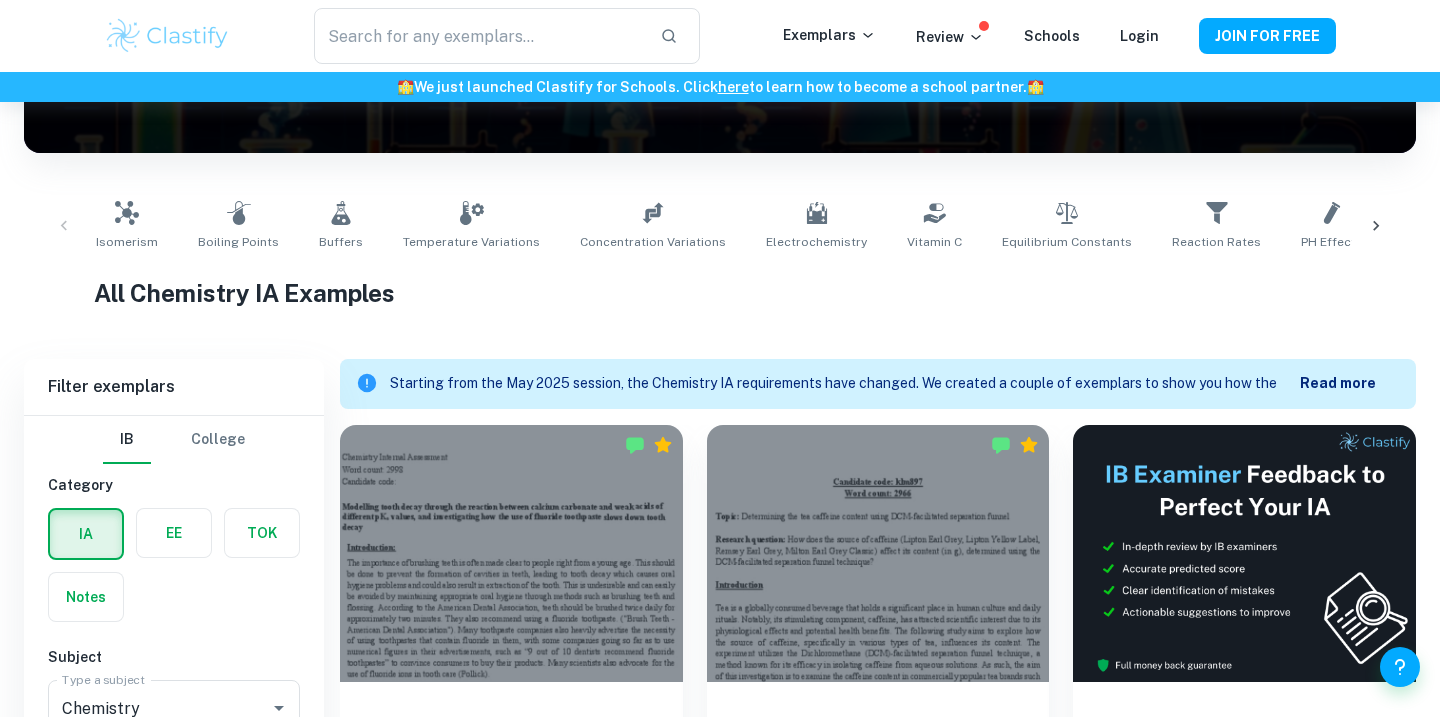 scroll, scrollTop: 839, scrollLeft: 0, axis: vertical 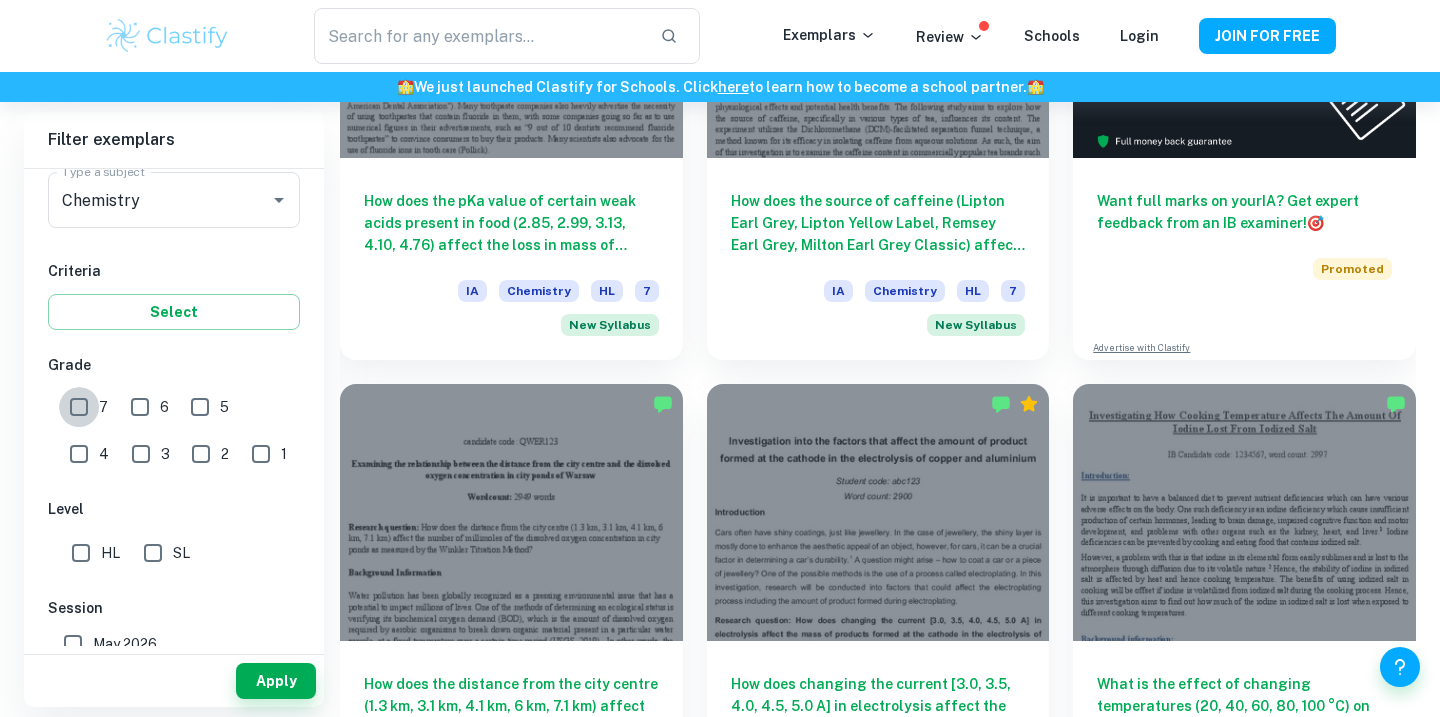 click on "7" at bounding box center [79, 407] 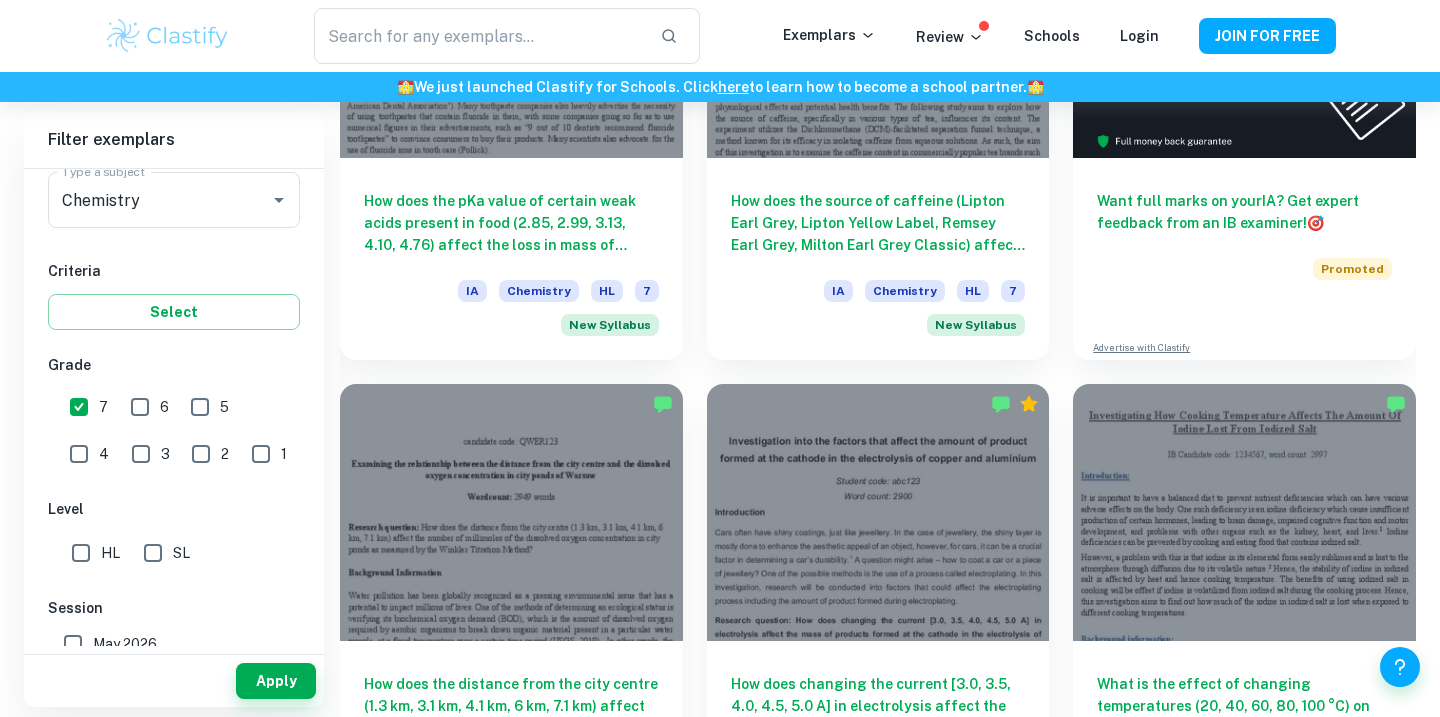 click on "HL" at bounding box center (81, 553) 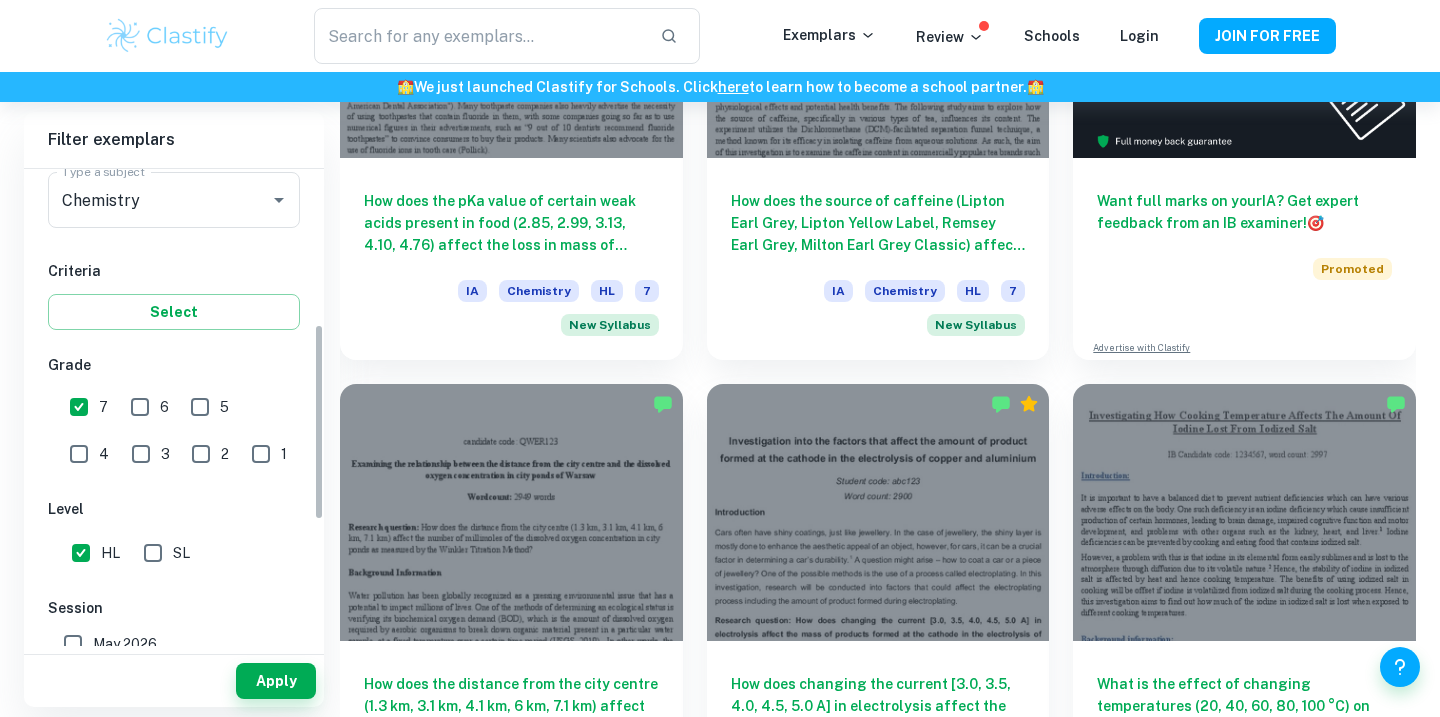scroll, scrollTop: 423, scrollLeft: 0, axis: vertical 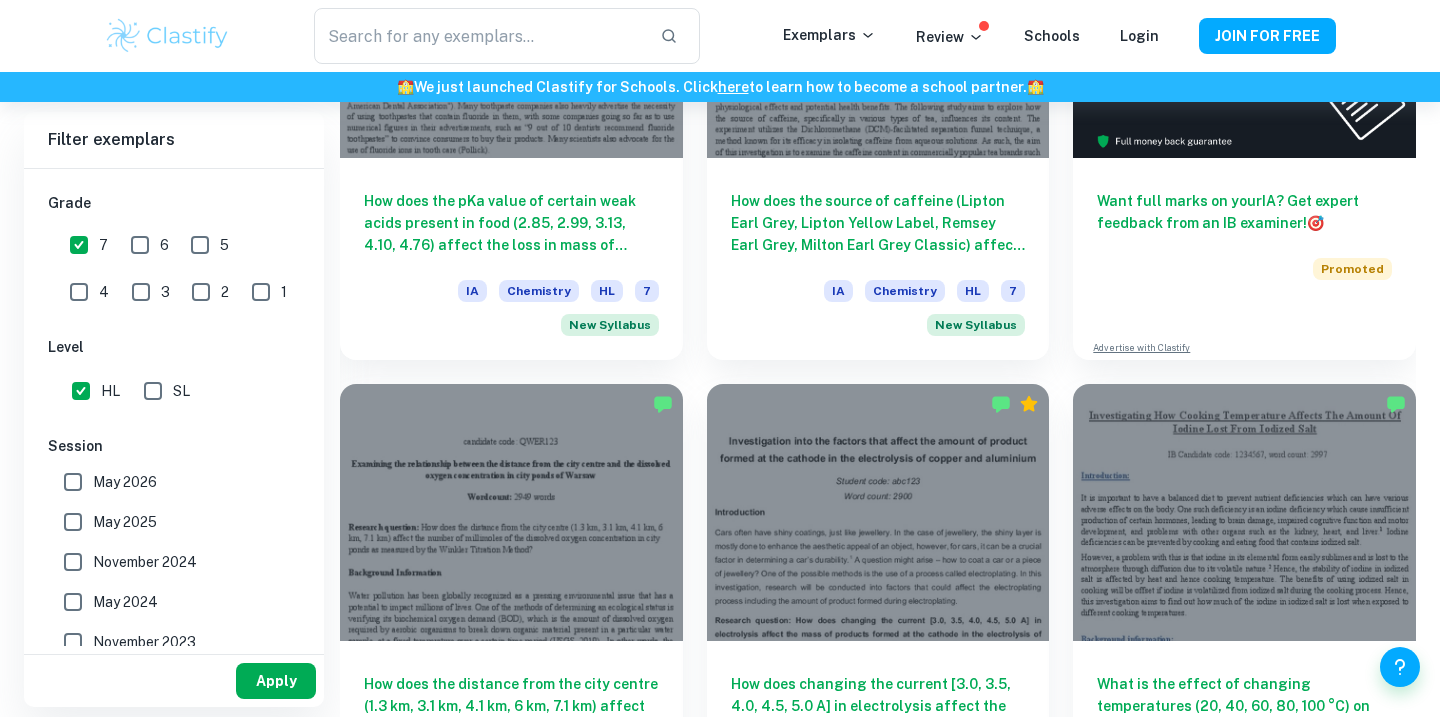 click on "Apply" at bounding box center (276, 681) 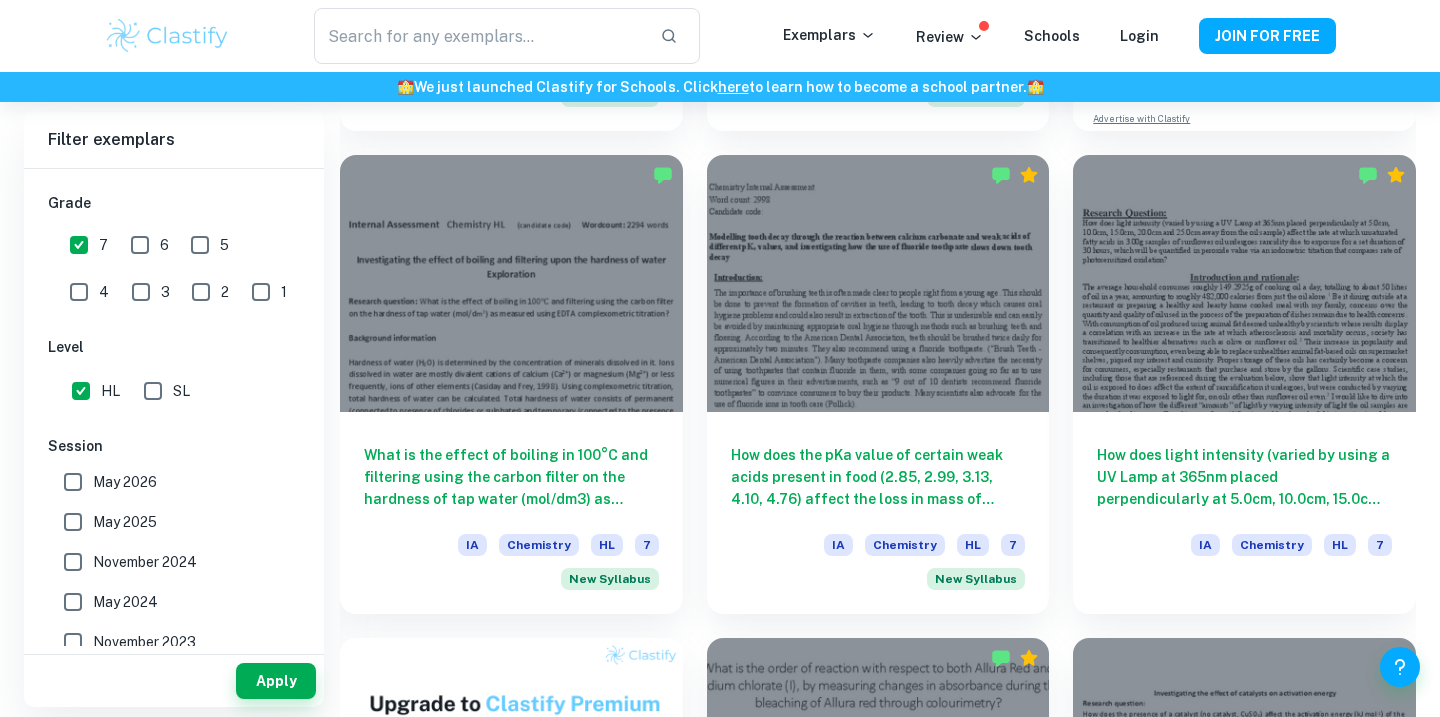 scroll, scrollTop: 1067, scrollLeft: 0, axis: vertical 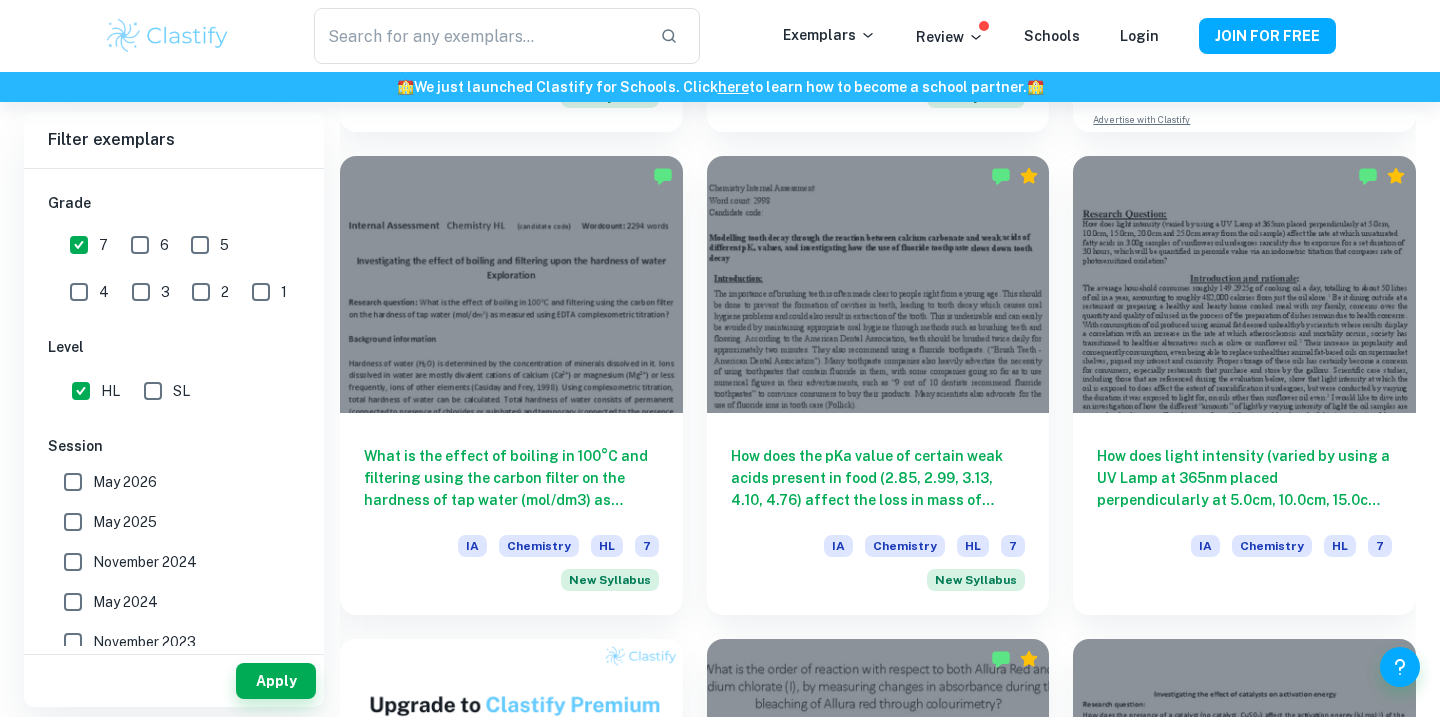 click at bounding box center (511, 284) 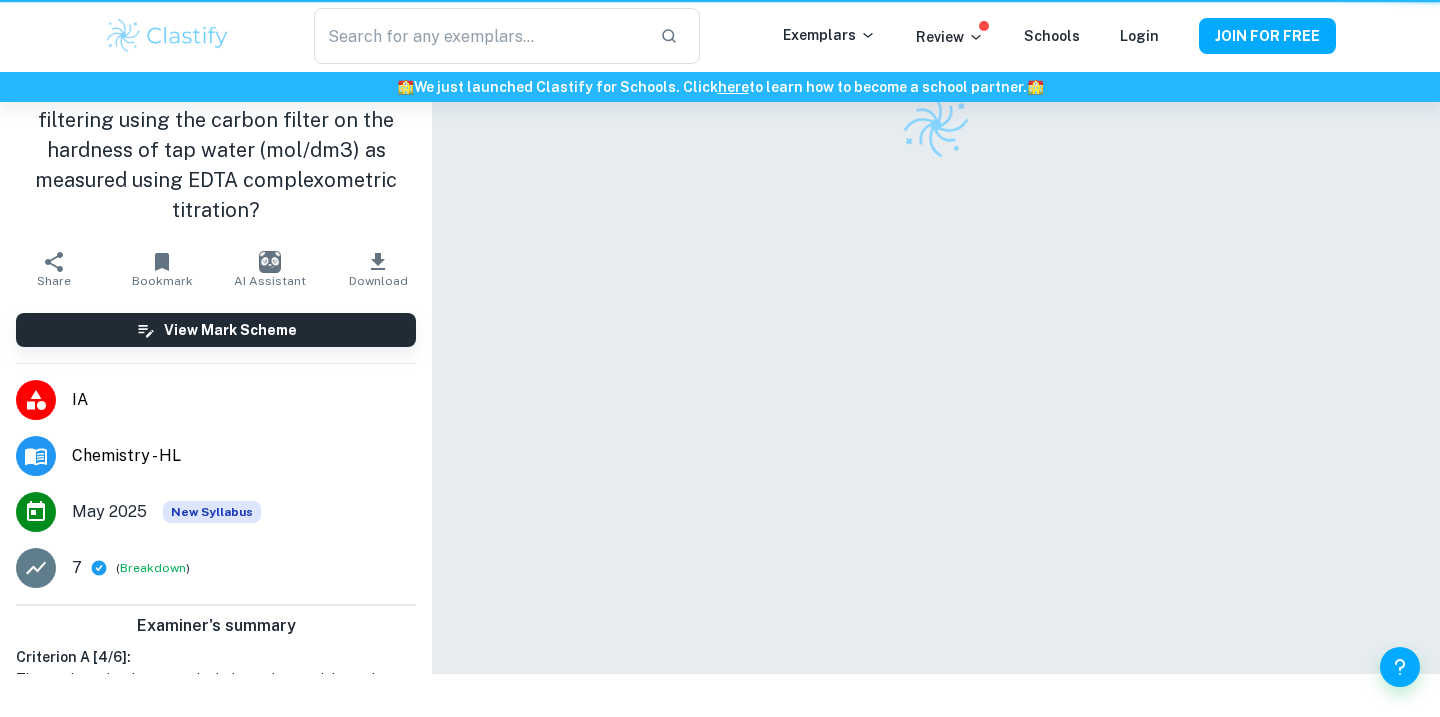 scroll, scrollTop: 0, scrollLeft: 0, axis: both 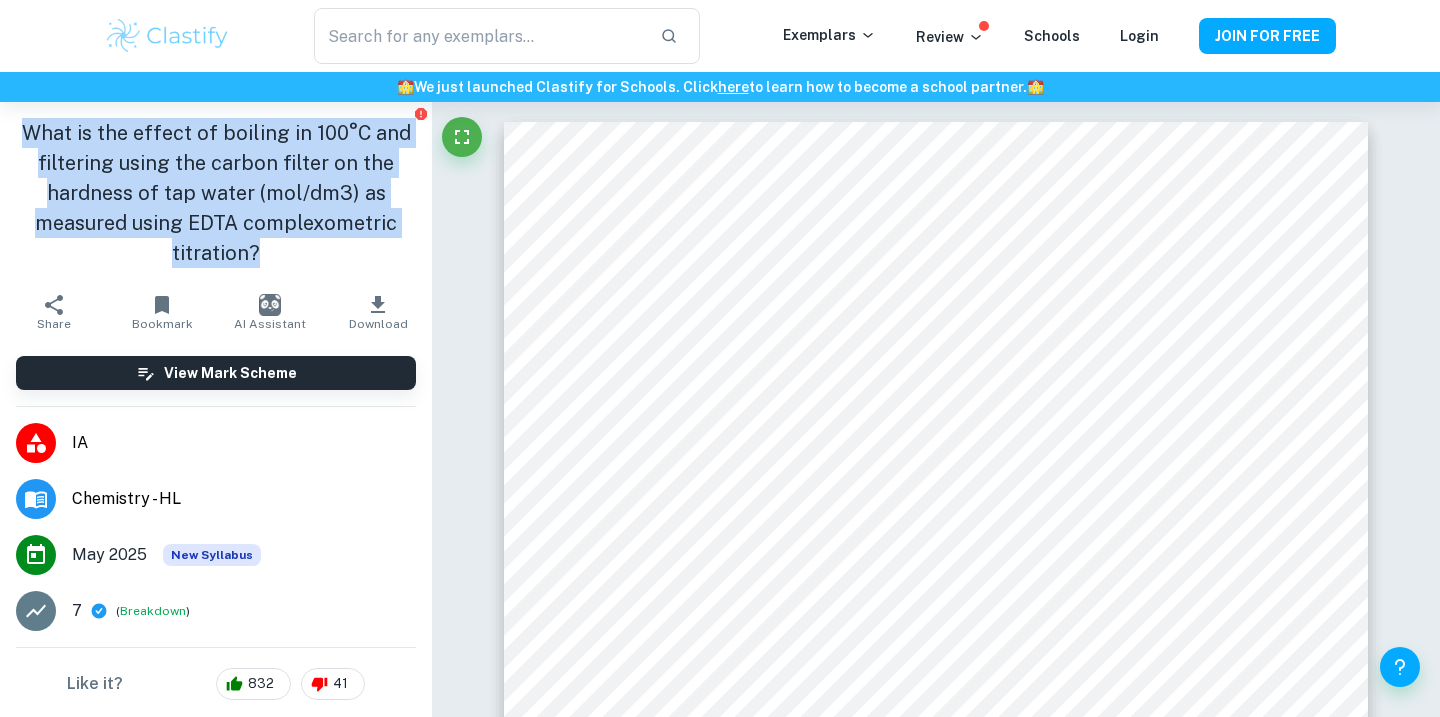 drag, startPoint x: 298, startPoint y: 262, endPoint x: 27, endPoint y: 143, distance: 295.97635 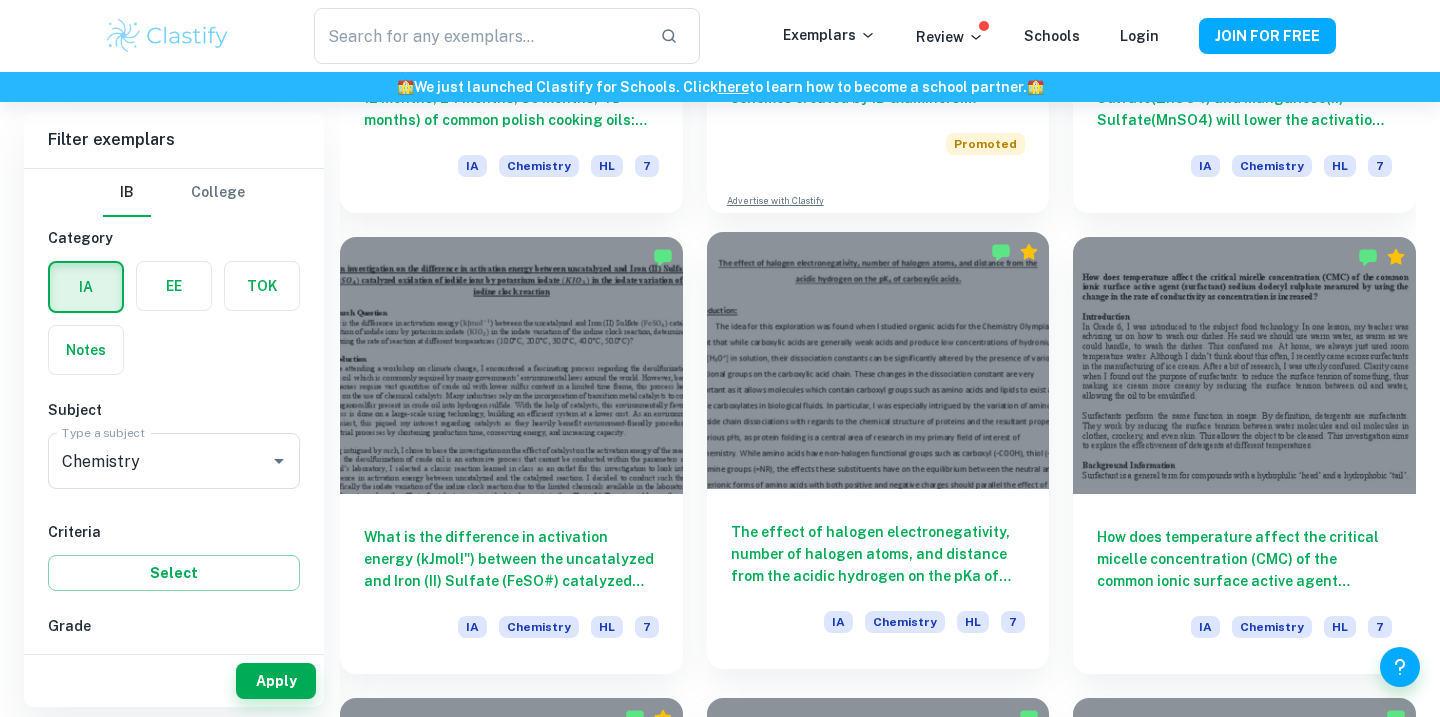 scroll, scrollTop: 4233, scrollLeft: 0, axis: vertical 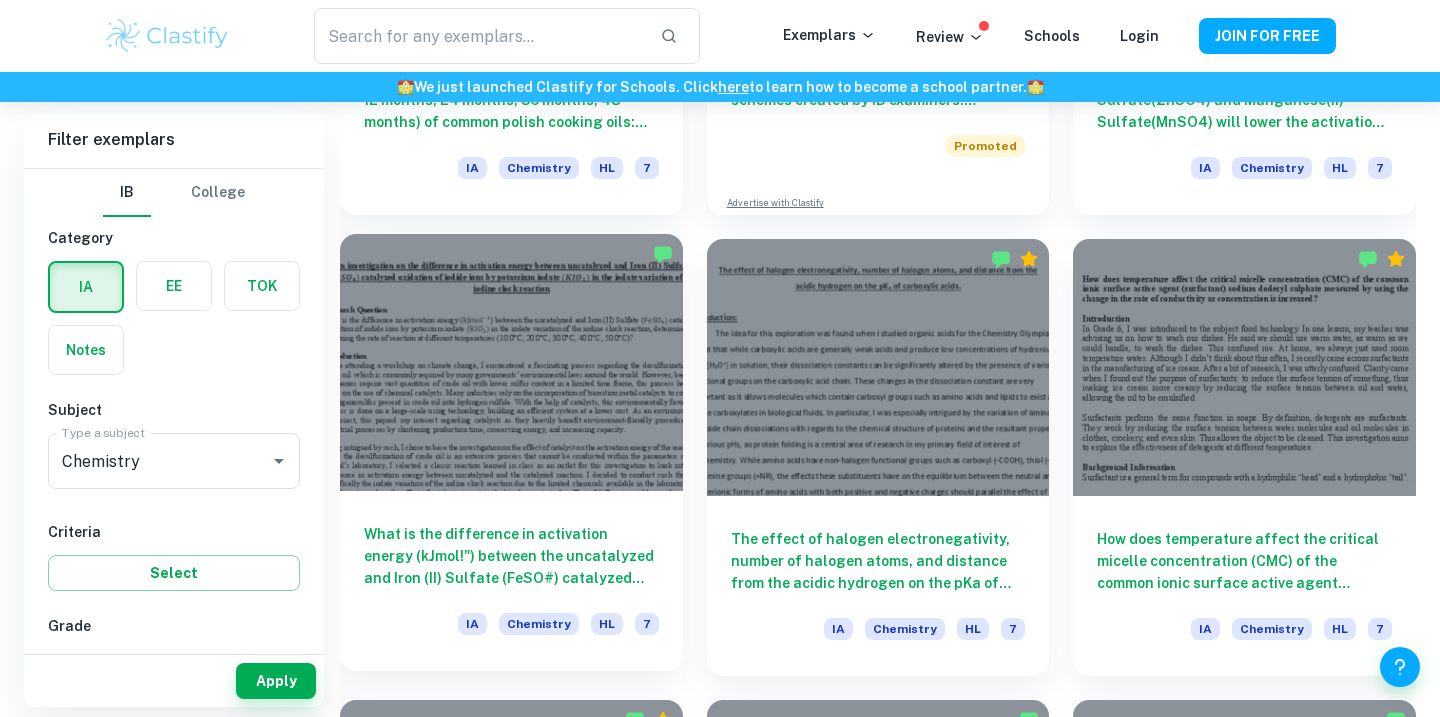 click at bounding box center (511, 362) 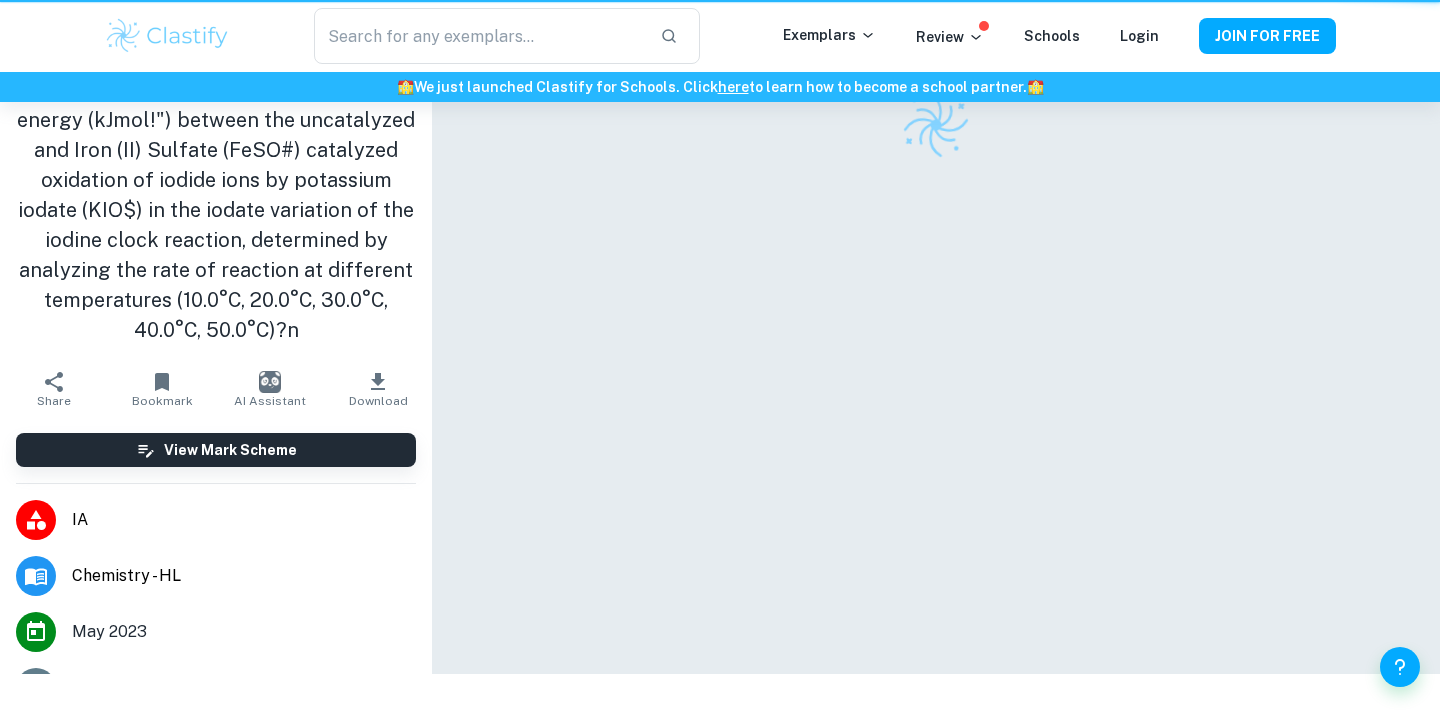 scroll, scrollTop: 0, scrollLeft: 0, axis: both 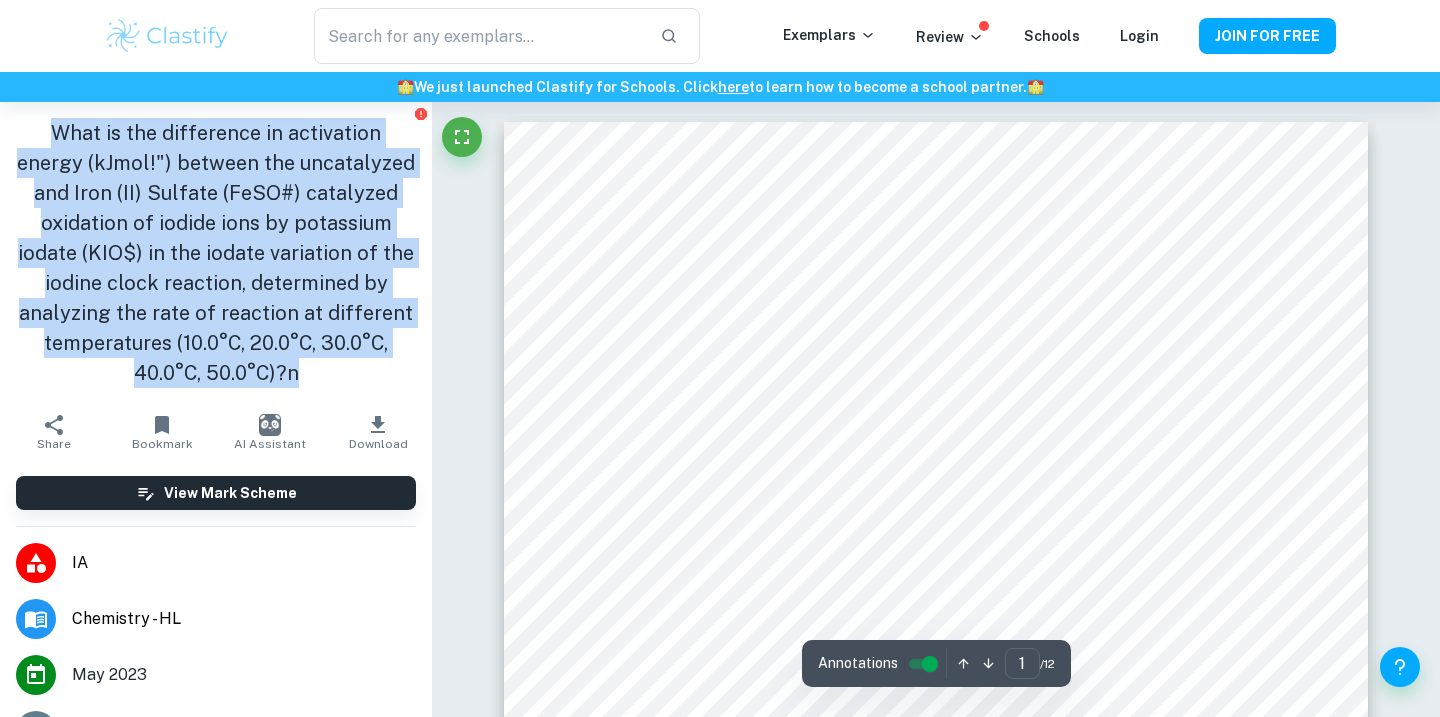 drag, startPoint x: 416, startPoint y: 343, endPoint x: 7, endPoint y: 123, distance: 464.41467 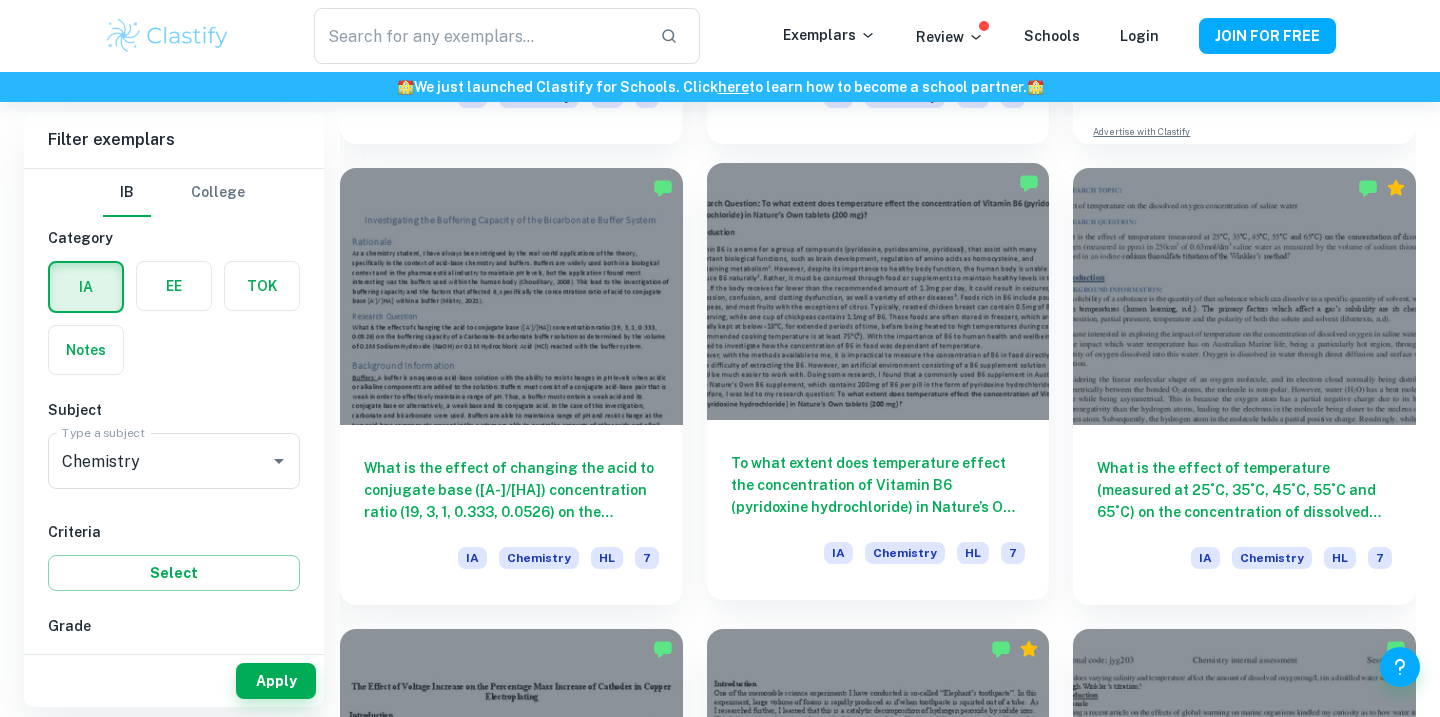 scroll, scrollTop: 6612, scrollLeft: 0, axis: vertical 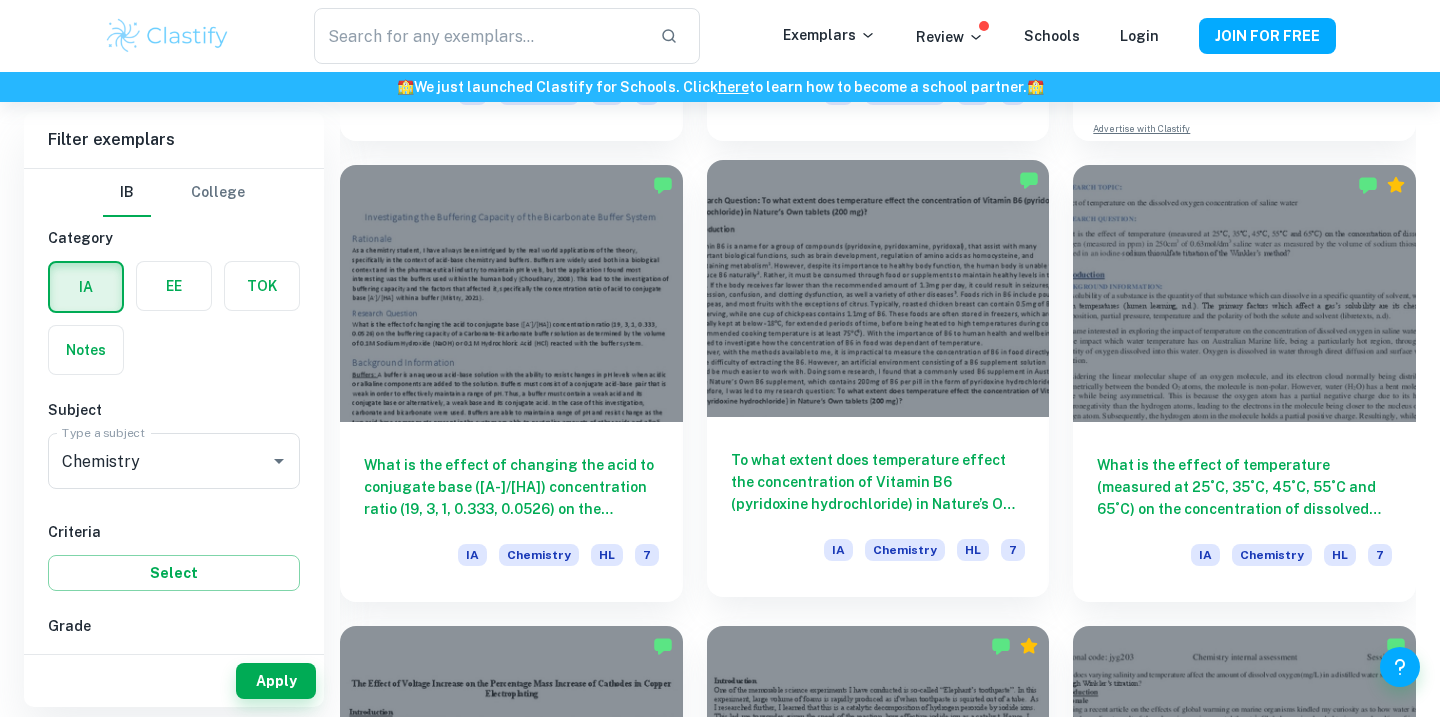 click on "To what extent does temperature effect the concentration of Vitamin B6 (pyridoxine hydrochloride) in Nature’s Own tablets (200 mg)?" at bounding box center [878, 482] 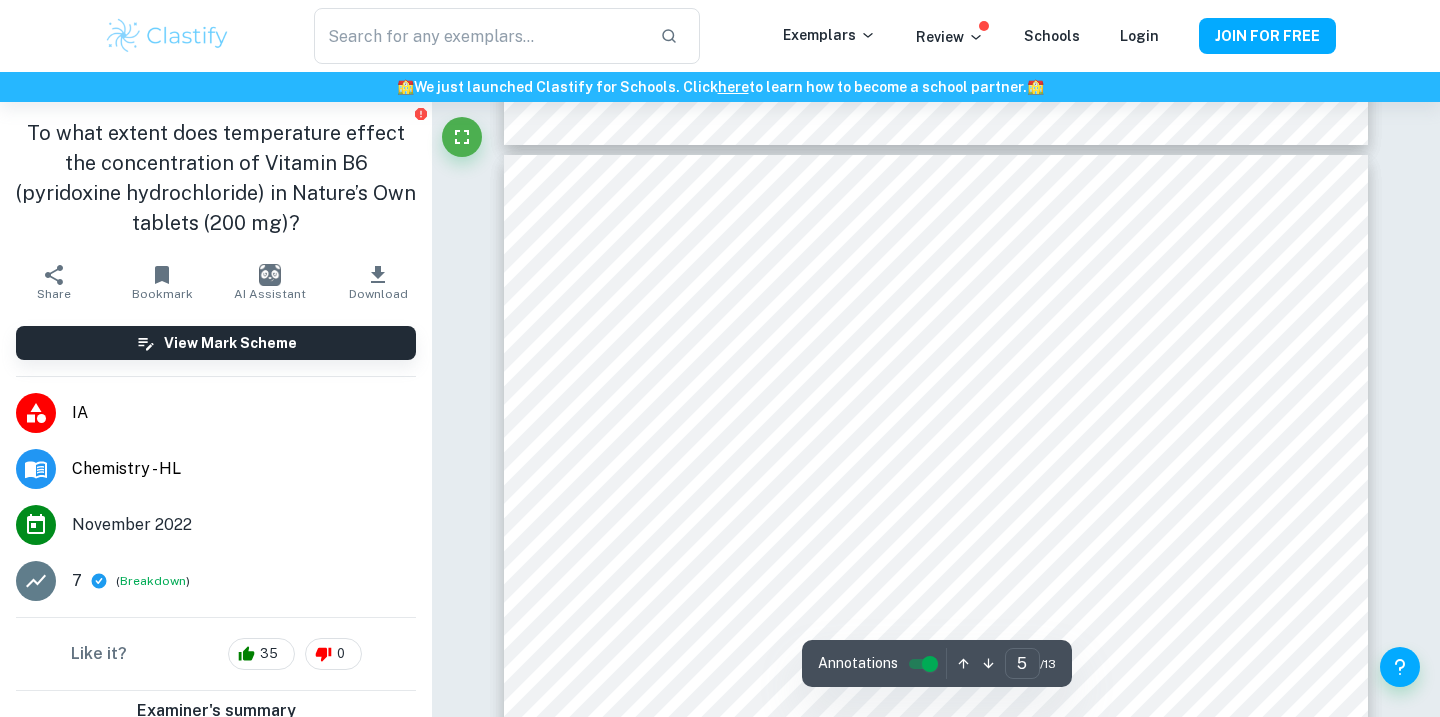 scroll, scrollTop: 5171, scrollLeft: 0, axis: vertical 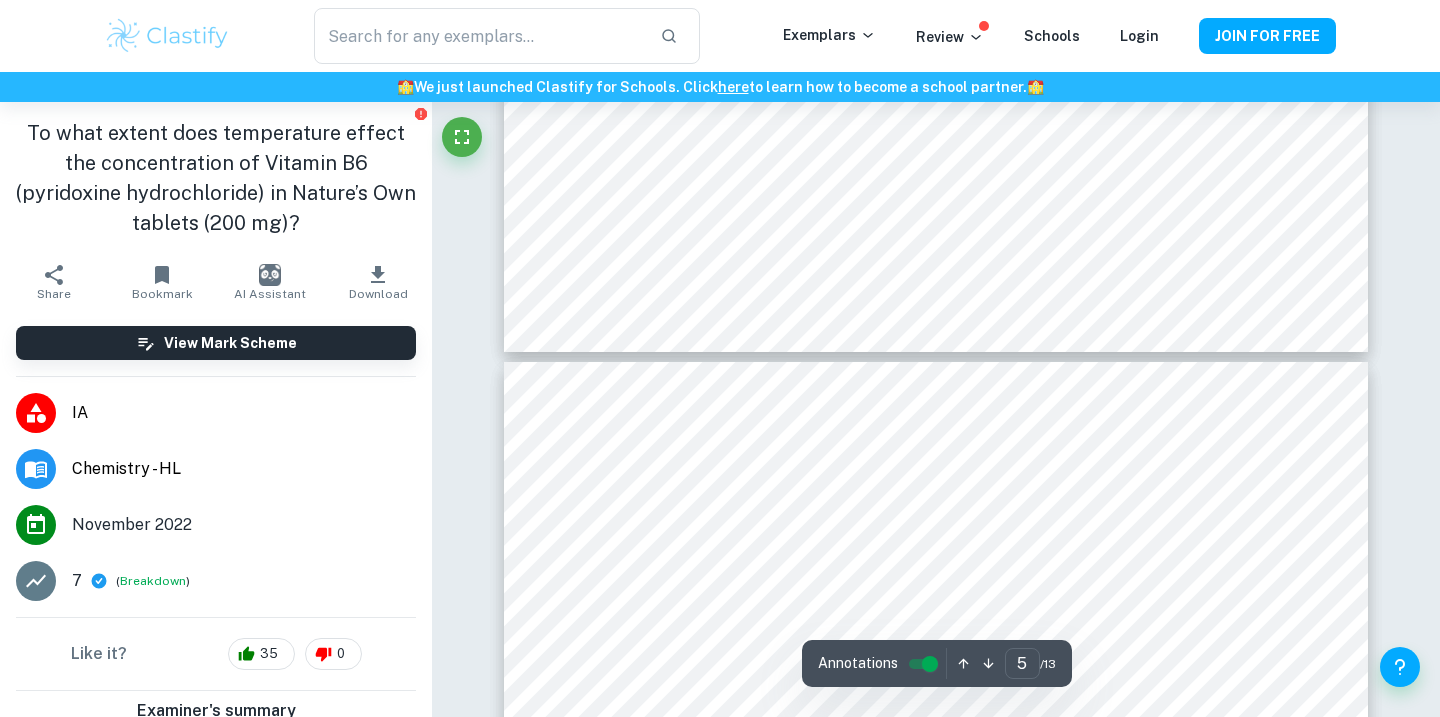 type on "4" 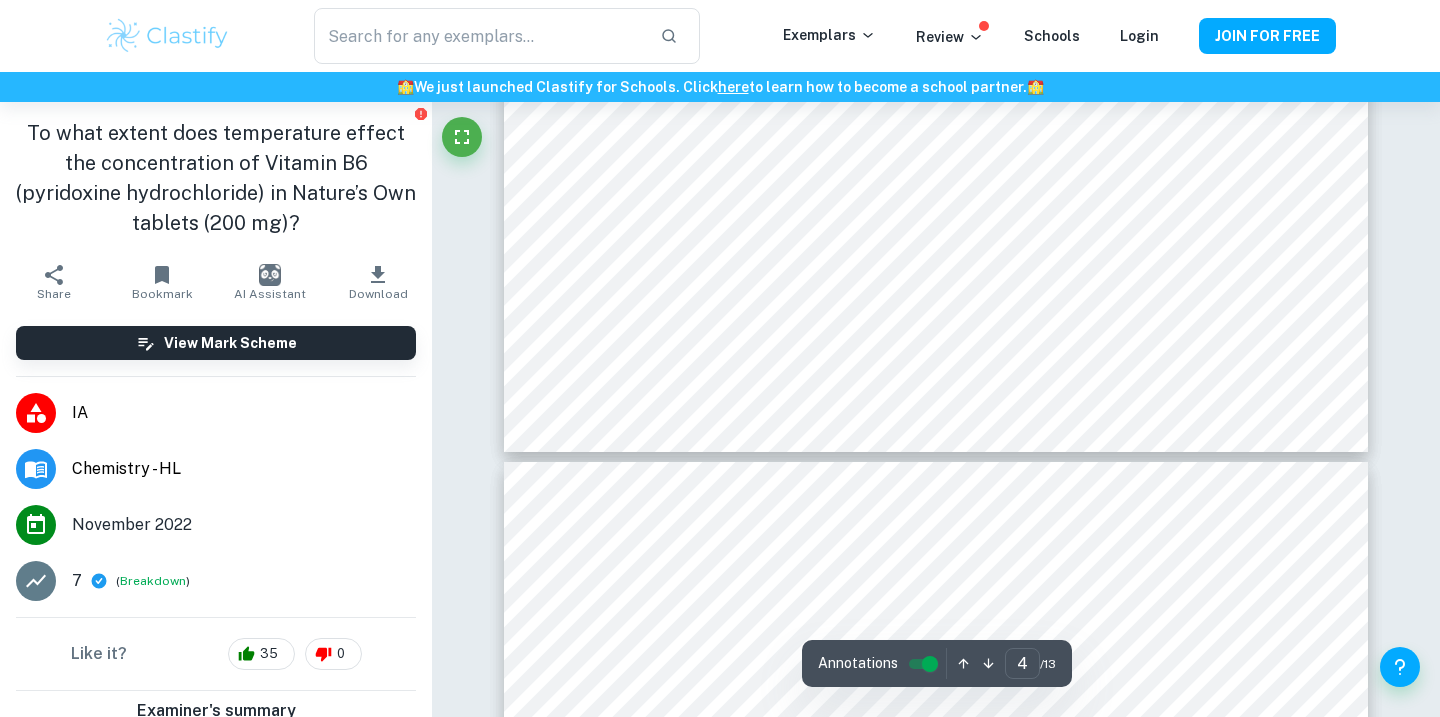 scroll, scrollTop: 4861, scrollLeft: 0, axis: vertical 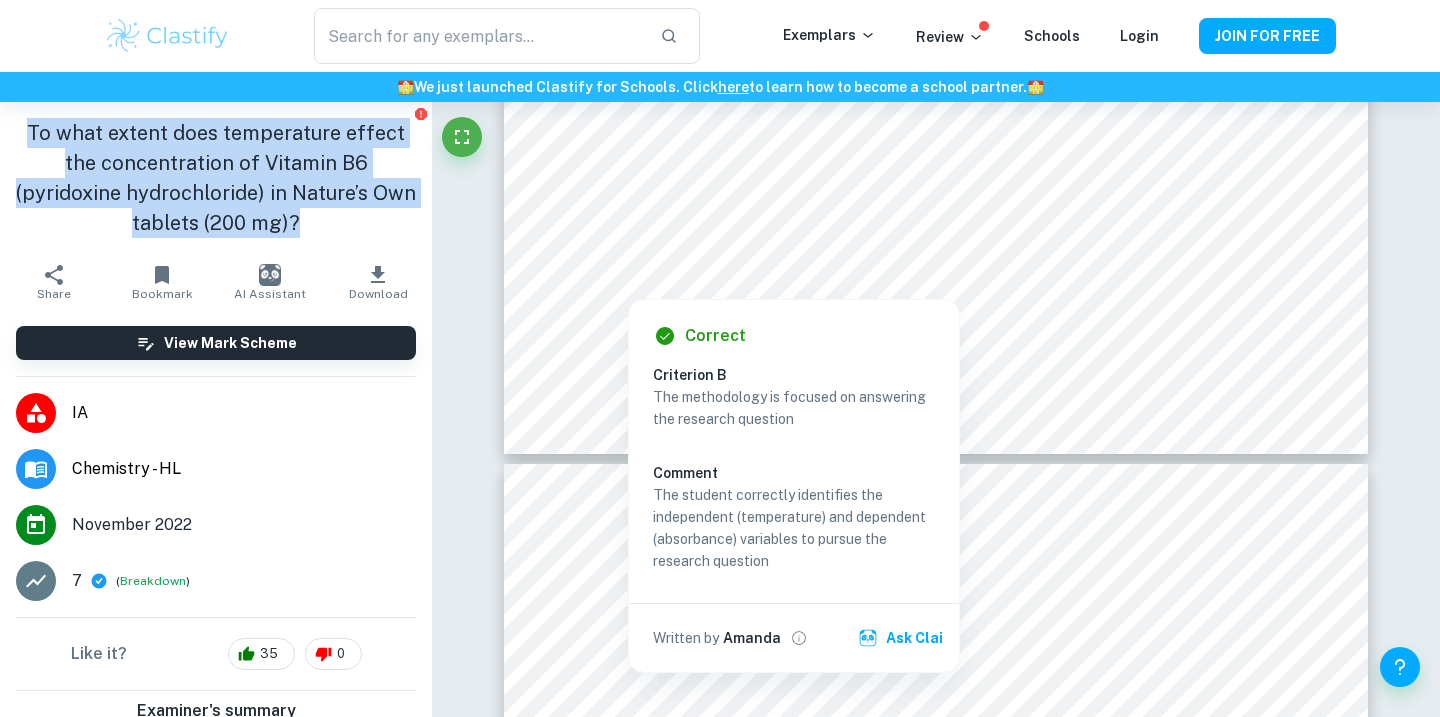 drag, startPoint x: 314, startPoint y: 240, endPoint x: 0, endPoint y: 123, distance: 335.08954 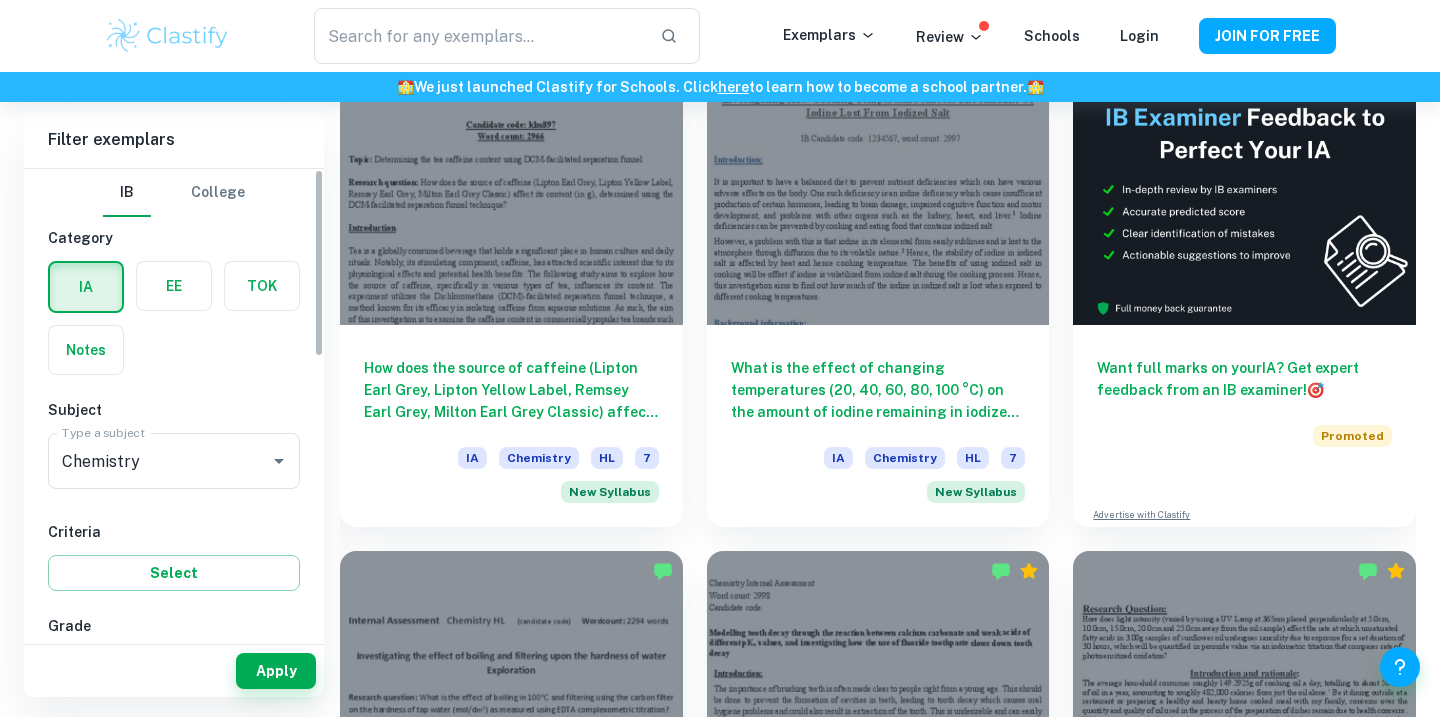 scroll, scrollTop: 730, scrollLeft: 0, axis: vertical 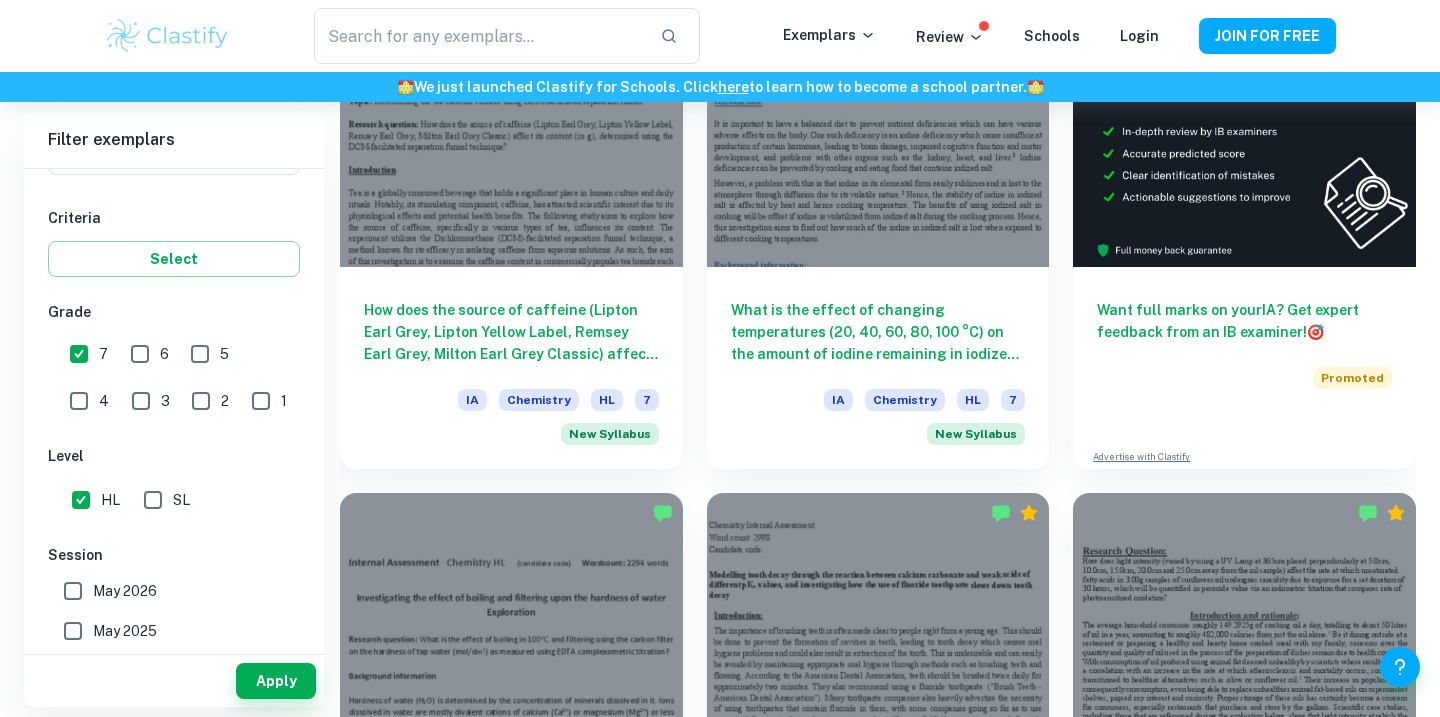 click on "7" at bounding box center [79, 354] 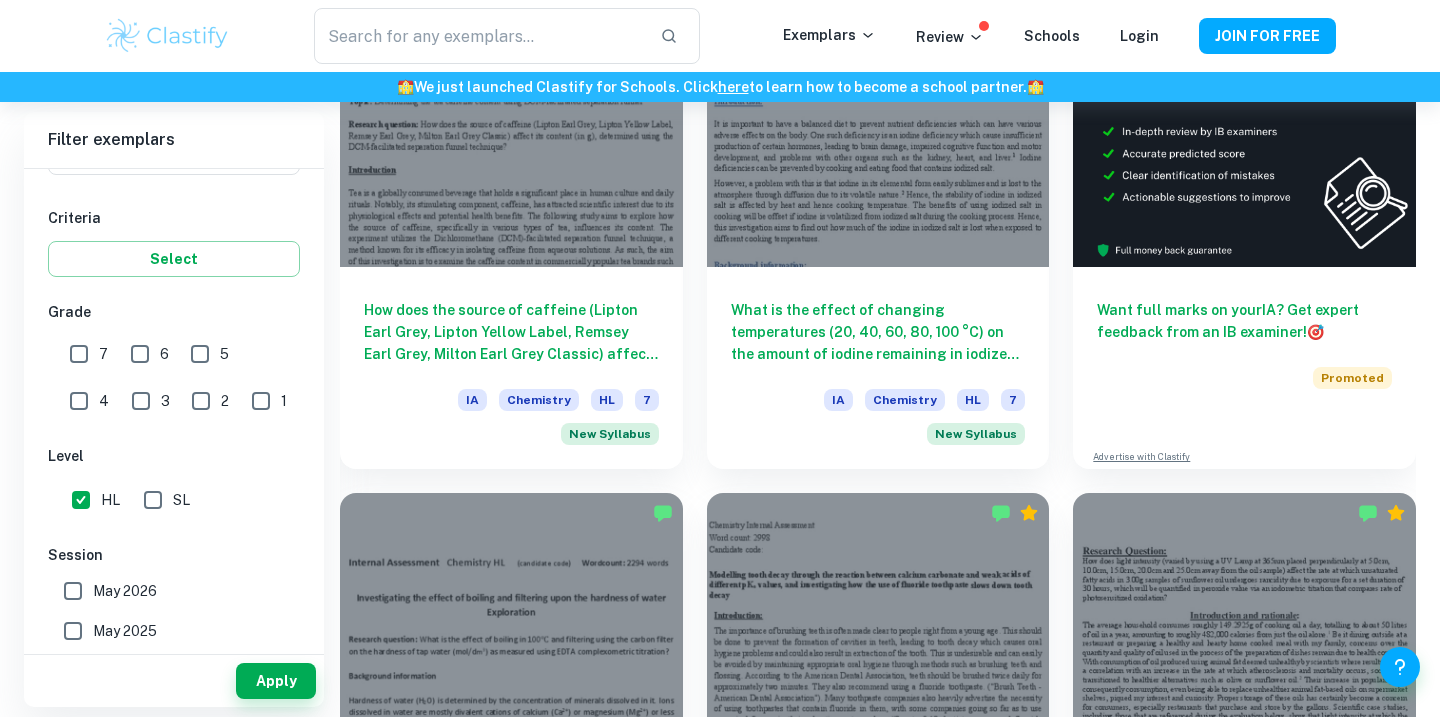 click on "HL" at bounding box center (81, 500) 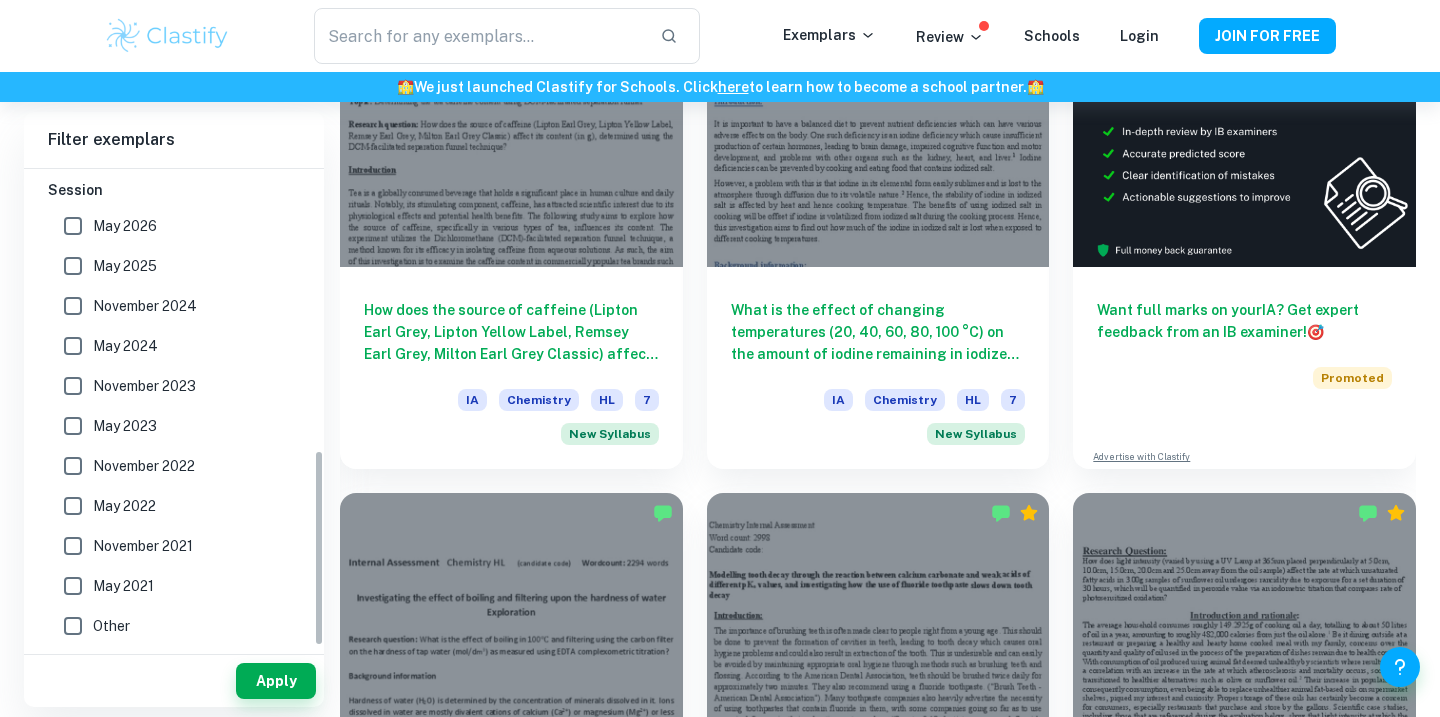 scroll, scrollTop: 0, scrollLeft: 0, axis: both 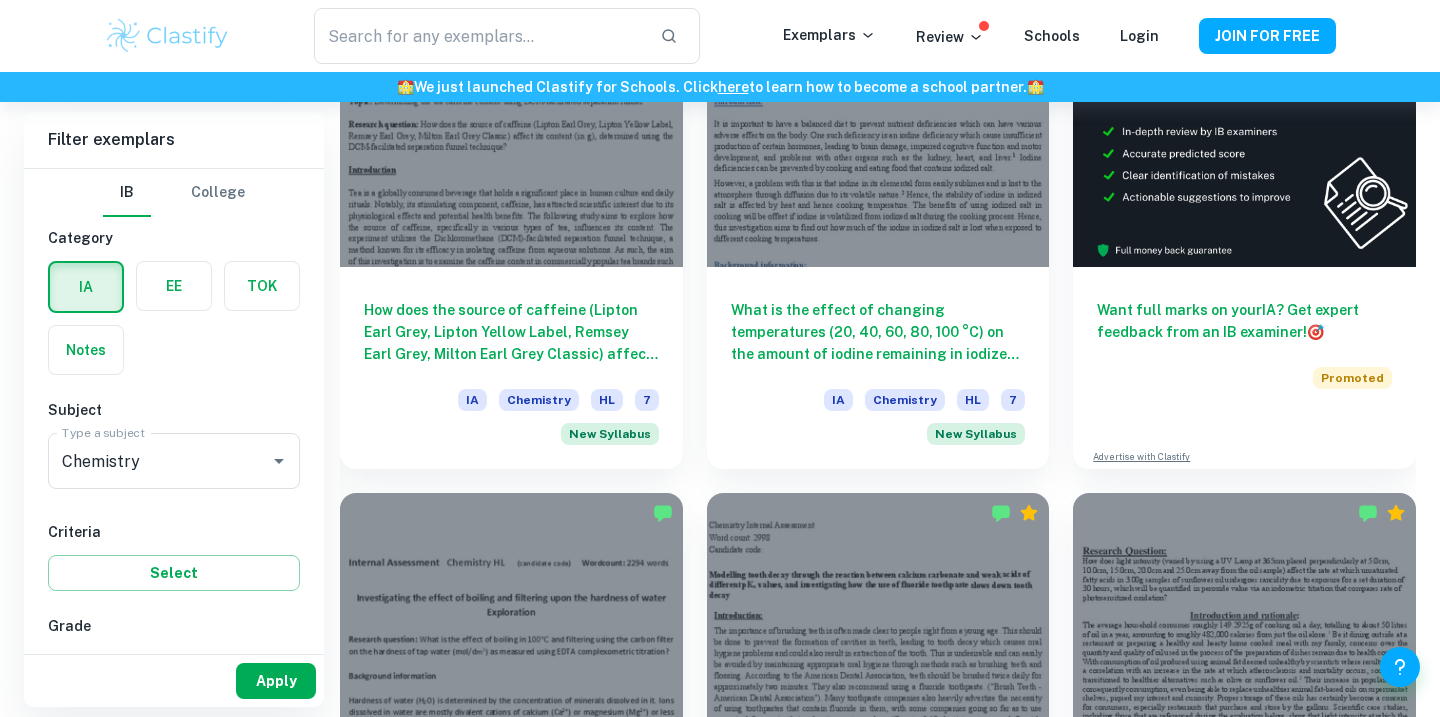 click on "Apply" at bounding box center [276, 681] 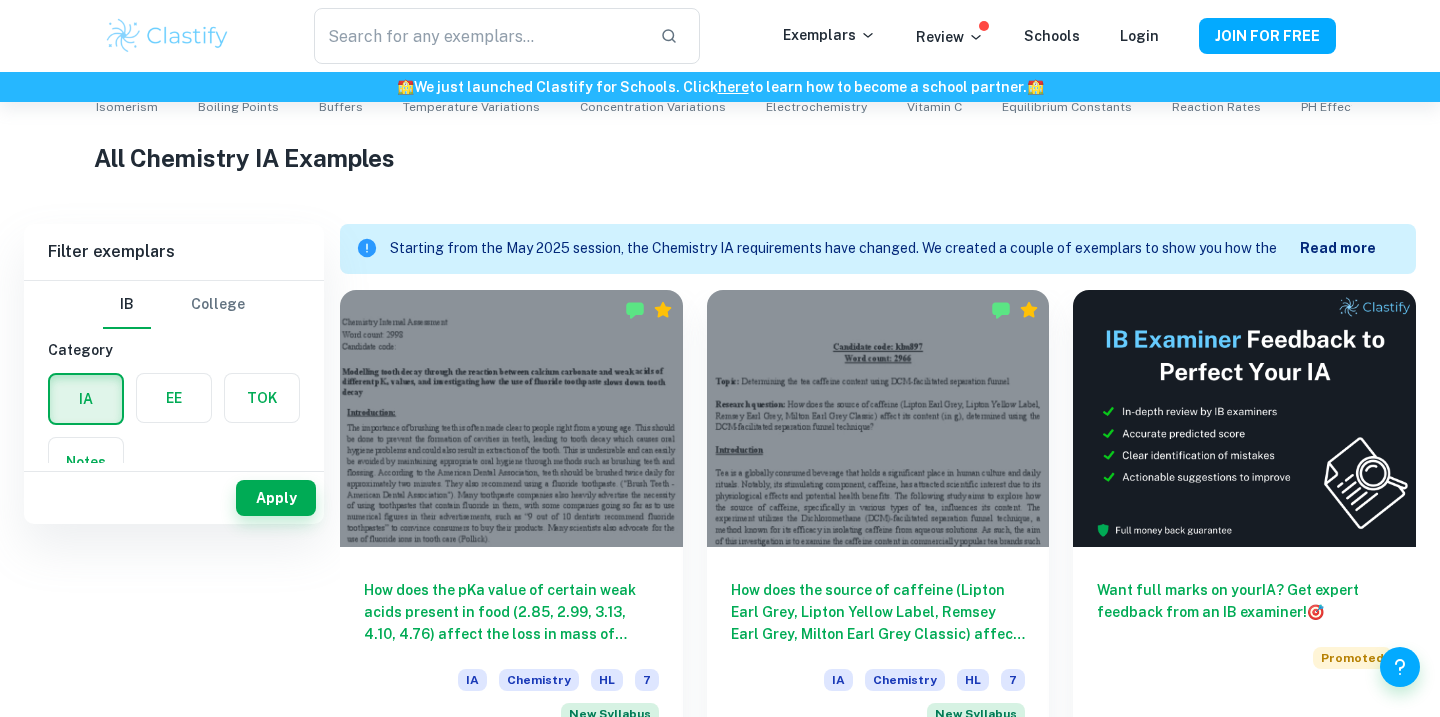 scroll, scrollTop: 0, scrollLeft: 0, axis: both 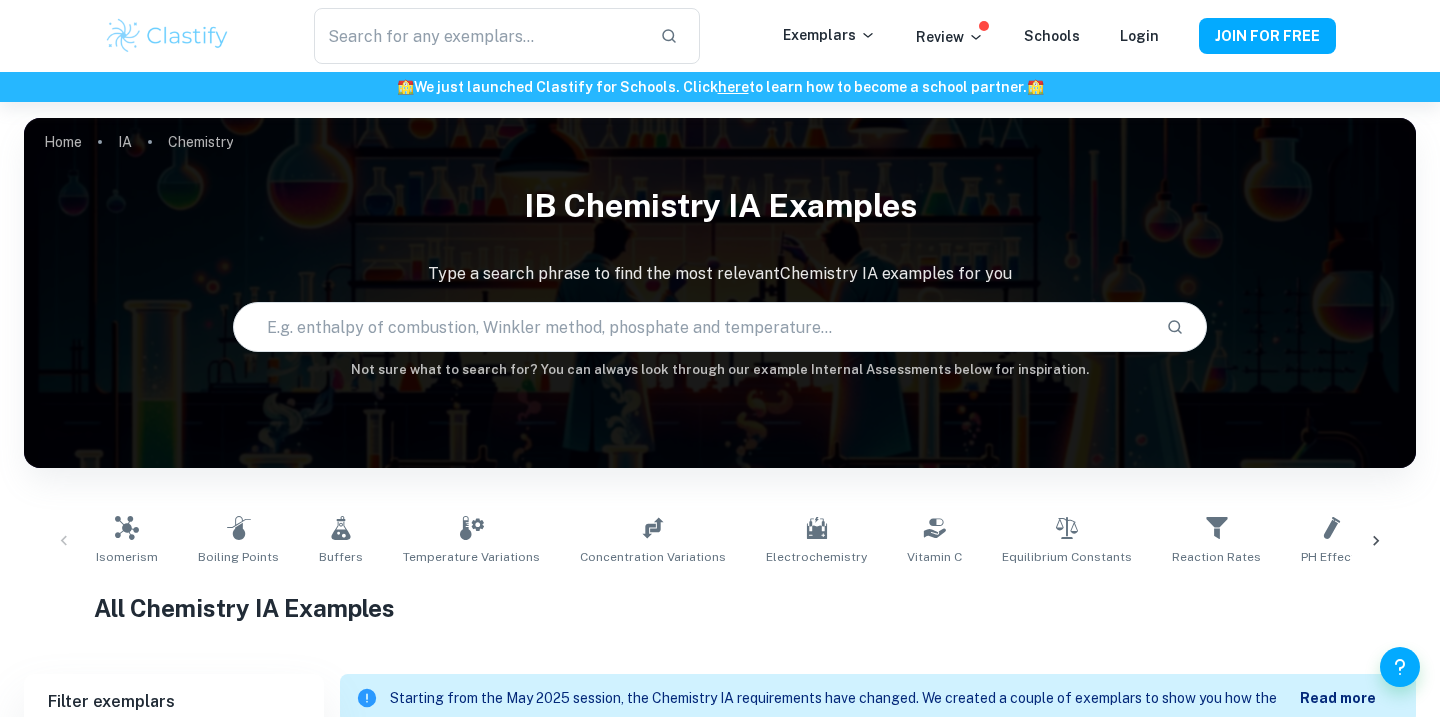 click at bounding box center [692, 327] 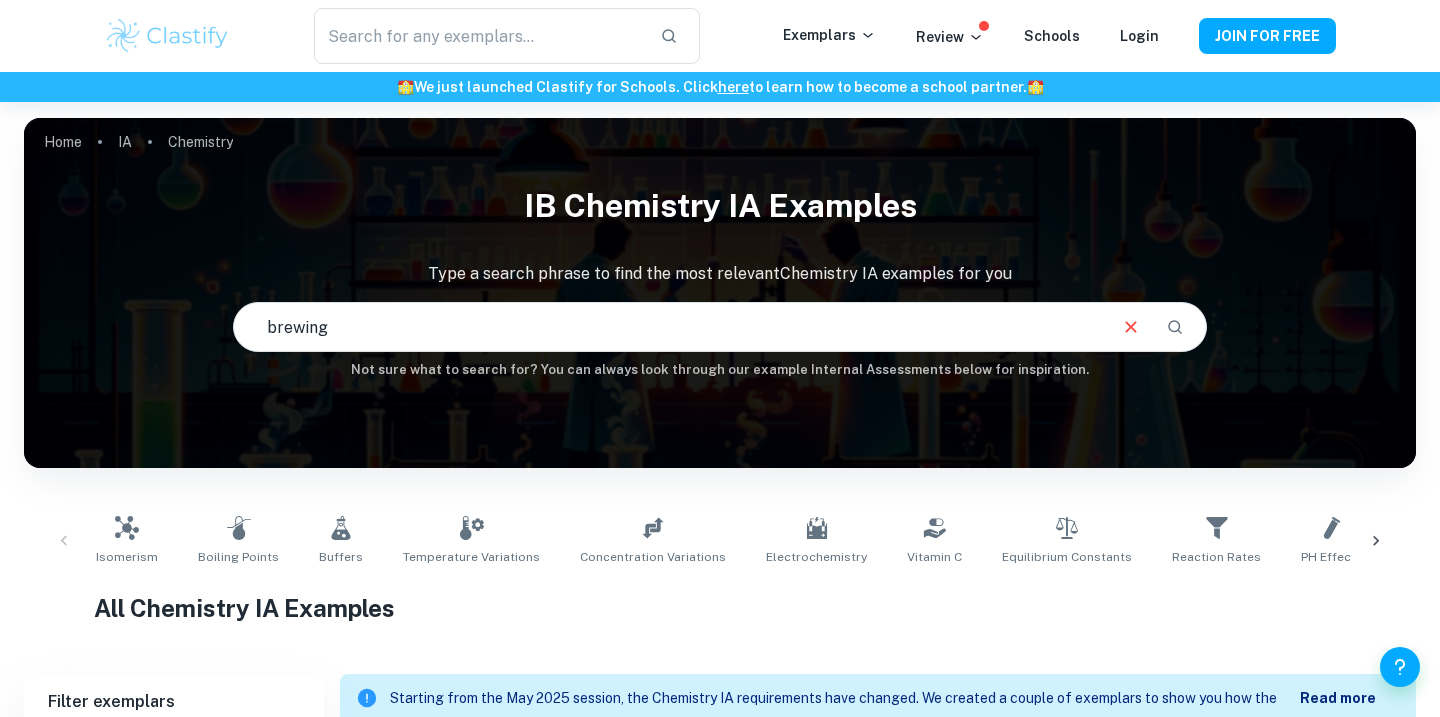 type on "brewing" 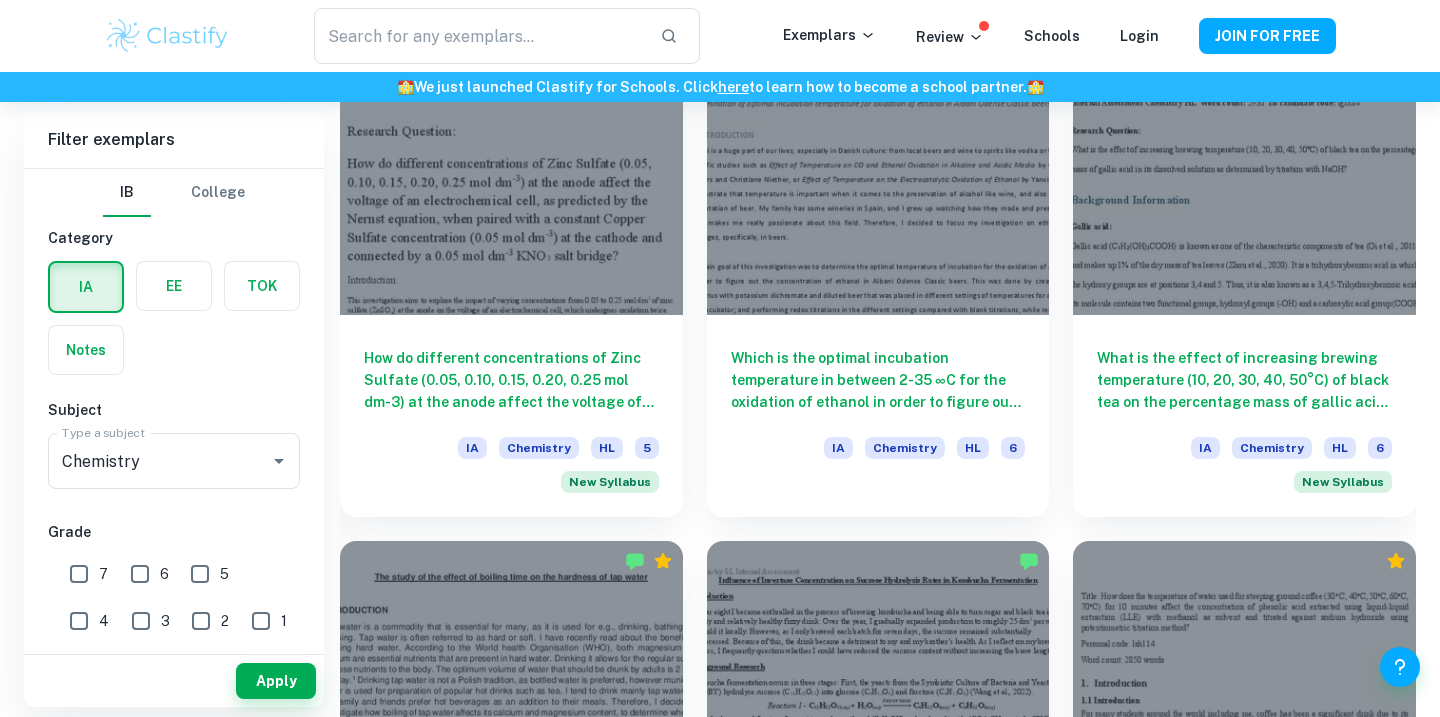 scroll, scrollTop: 2129, scrollLeft: 0, axis: vertical 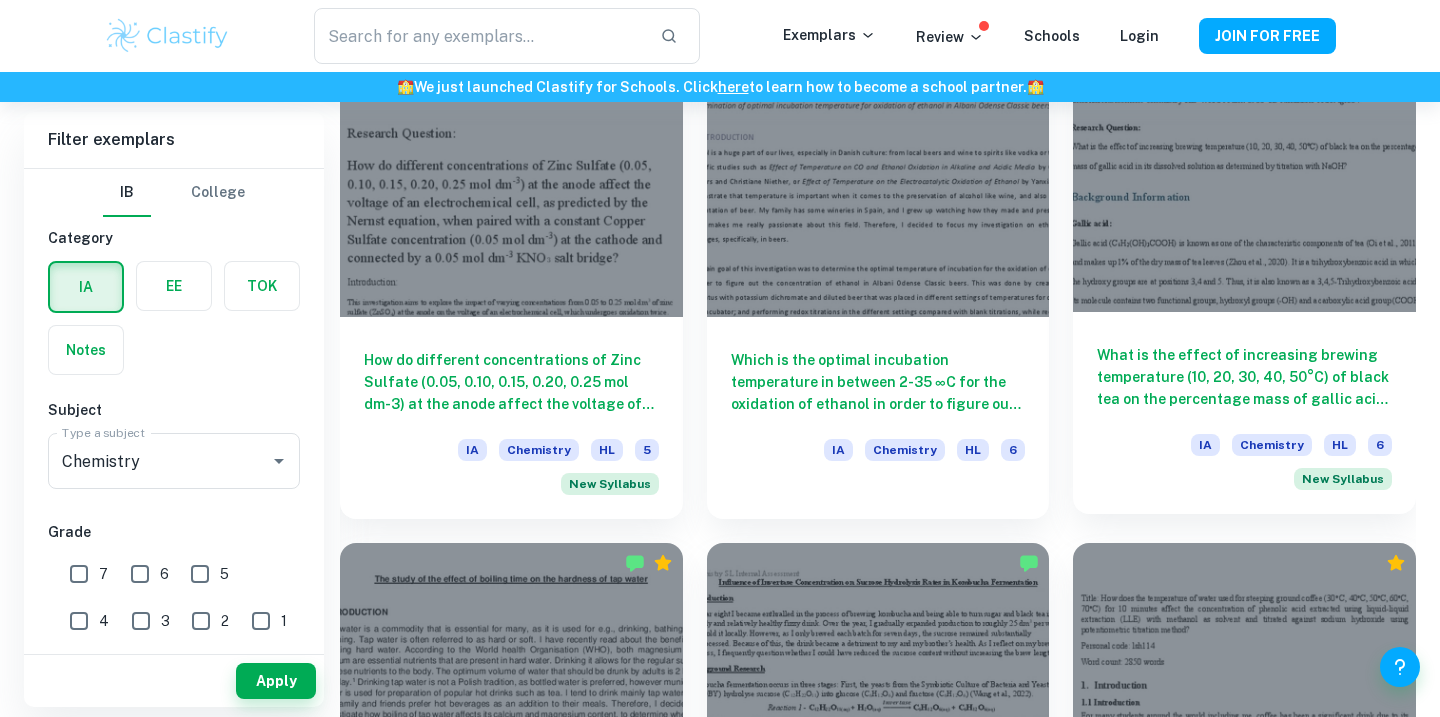click on "What is the effect of increasing brewing temperature ([TEMP], [TEMP], [TEMP], [TEMP], [TEMP]°C) of black tea on the percentage mass of gallic acid in its dissolved solution as determined by titration with NaOH? IA Chemistry HL 6 New Syllabus" at bounding box center [1244, 413] 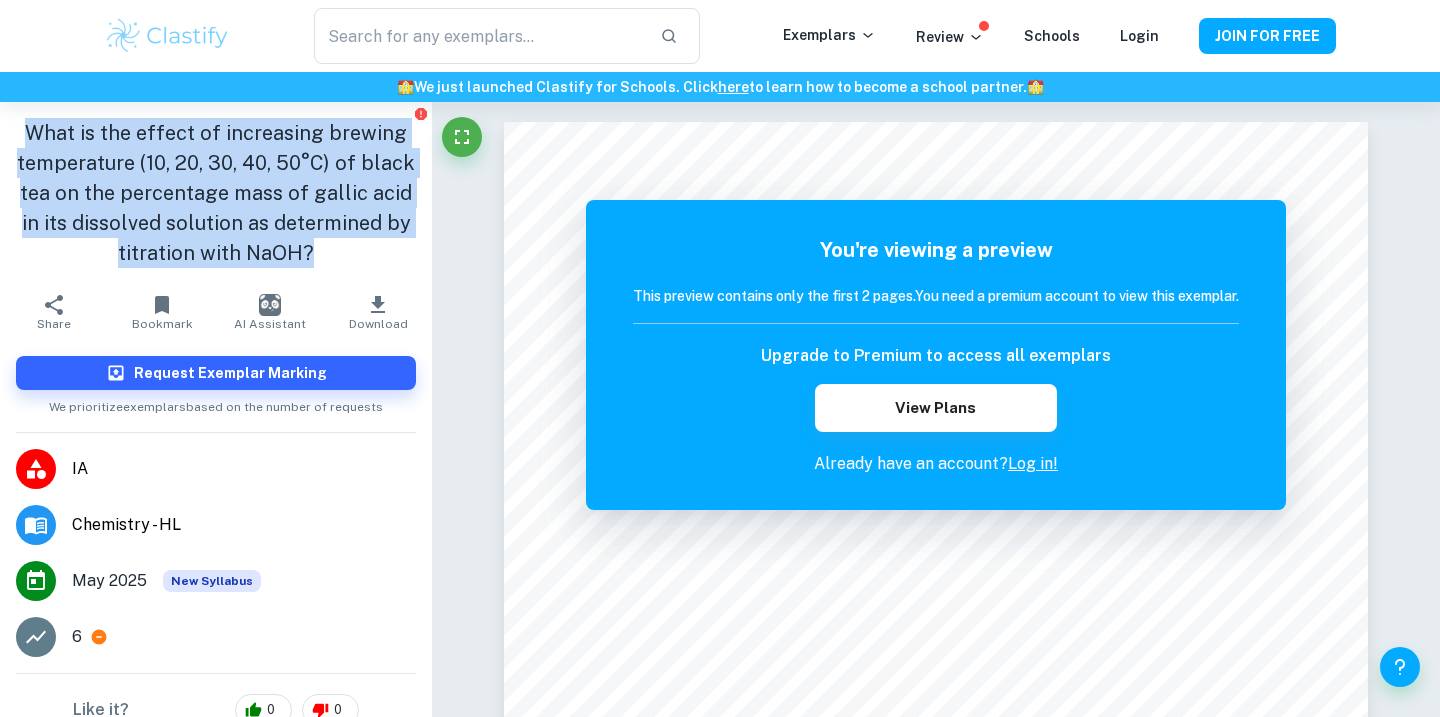 drag, startPoint x: 340, startPoint y: 260, endPoint x: 20, endPoint y: 134, distance: 343.91278 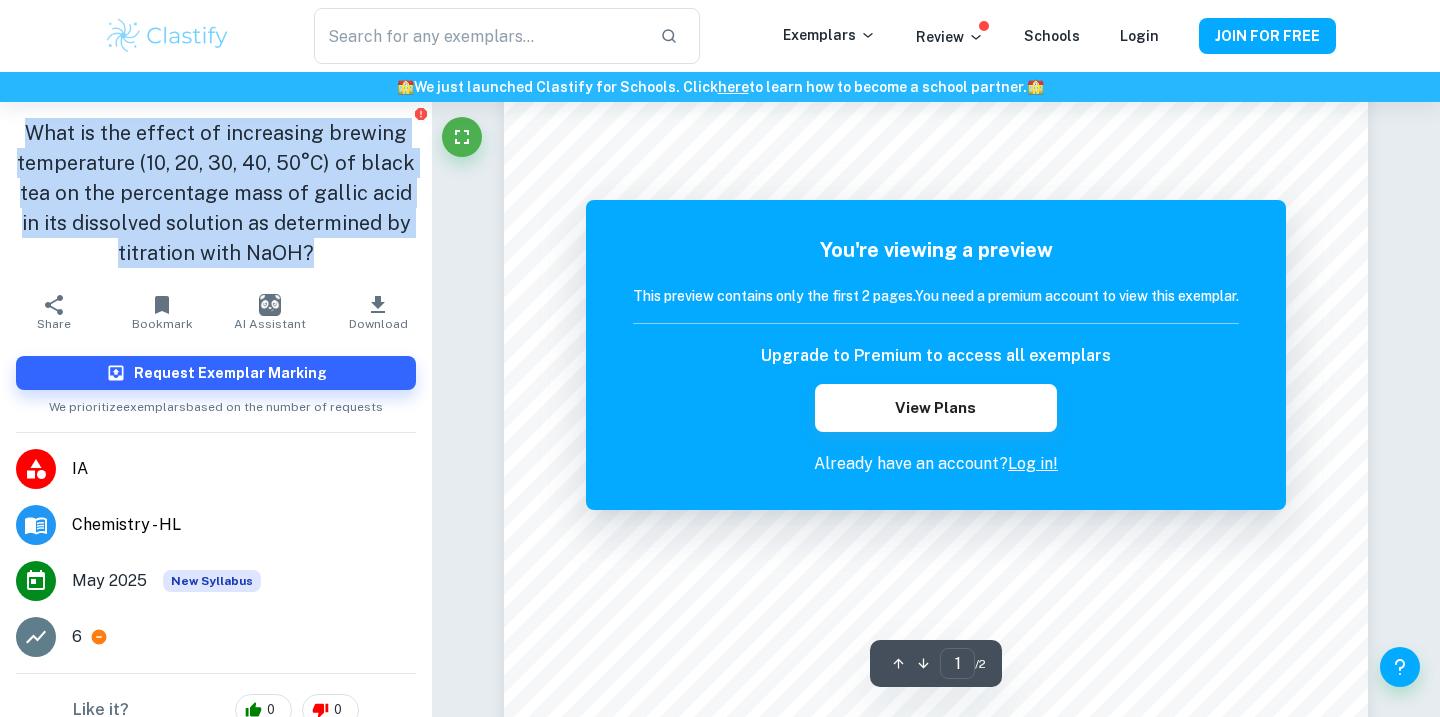 scroll, scrollTop: 311, scrollLeft: 0, axis: vertical 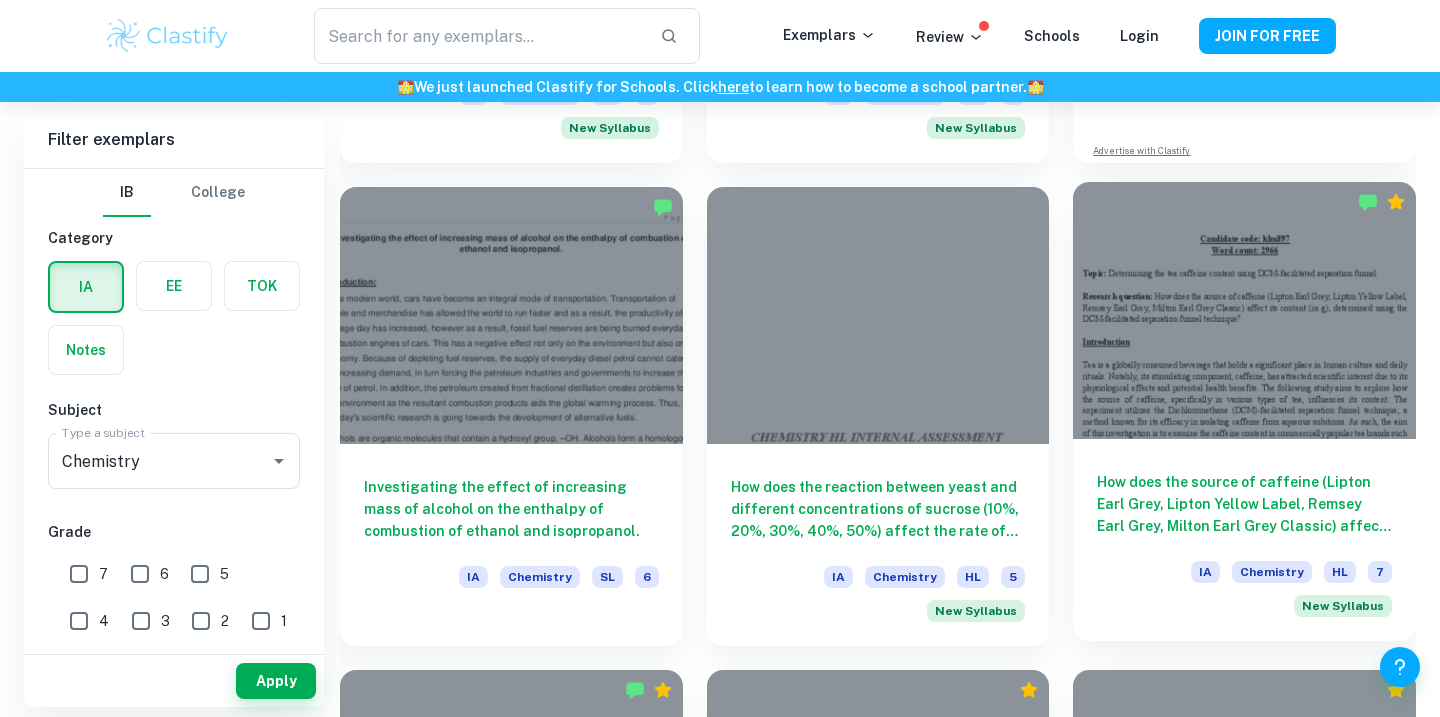 click on "How does the source of caffeine (Lipton Earl Grey, Lipton Yellow Label, Remsey Earl Grey, Milton Earl Grey Classic) affect its content (in g), determined using the DCM-facilitated separation funnel technique?" at bounding box center (1244, 504) 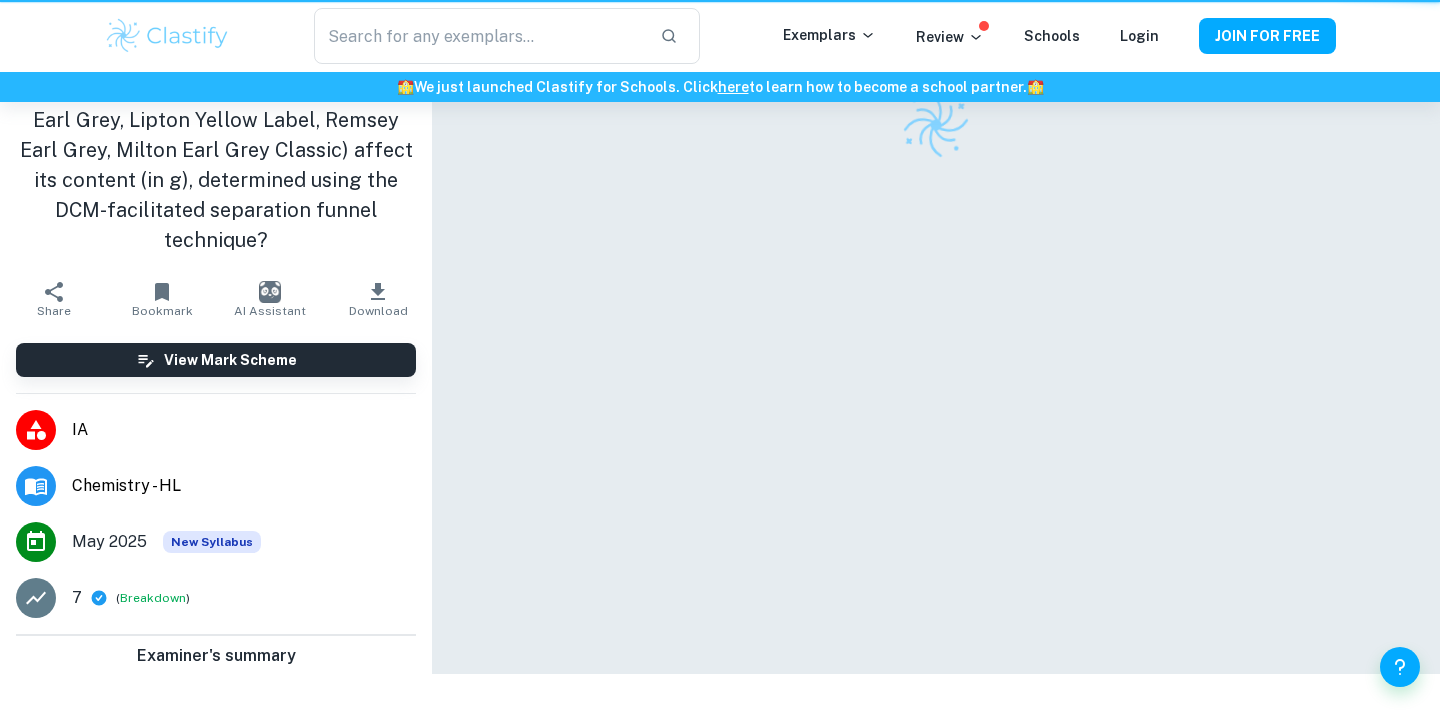scroll, scrollTop: 0, scrollLeft: 0, axis: both 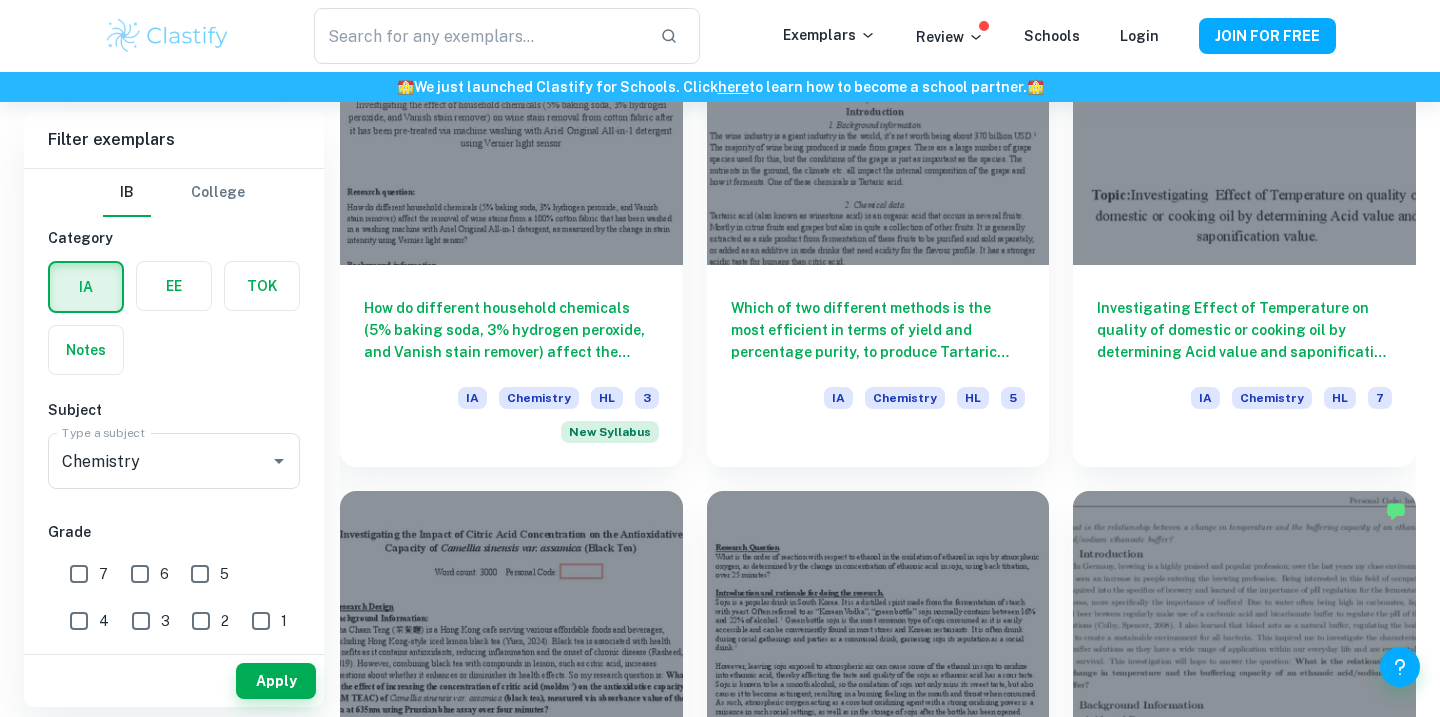 click on "Which of two different methods is the most efficient in terms of yield and percentage purity, to produce Tartaric acid? IA Chemistry HL 5" at bounding box center [878, 355] 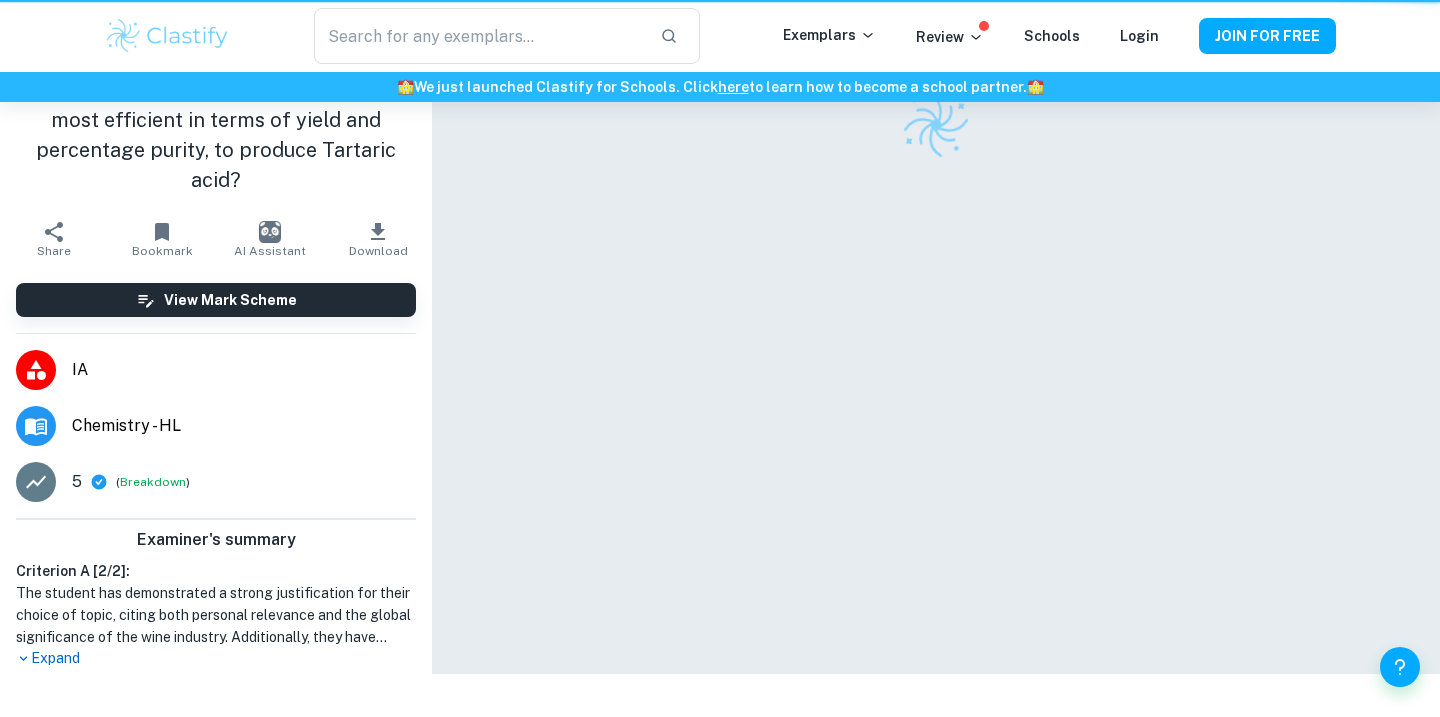 scroll, scrollTop: 0, scrollLeft: 0, axis: both 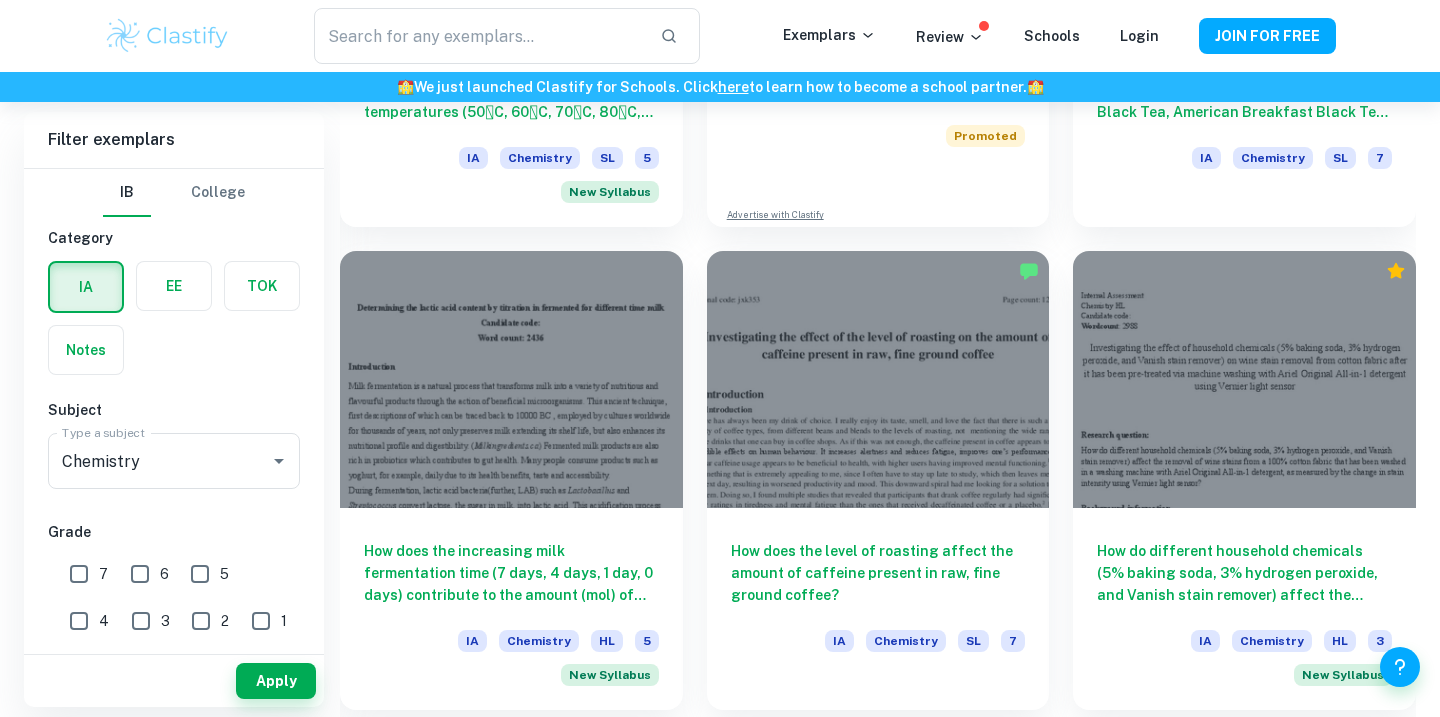 click at bounding box center [511, 379] 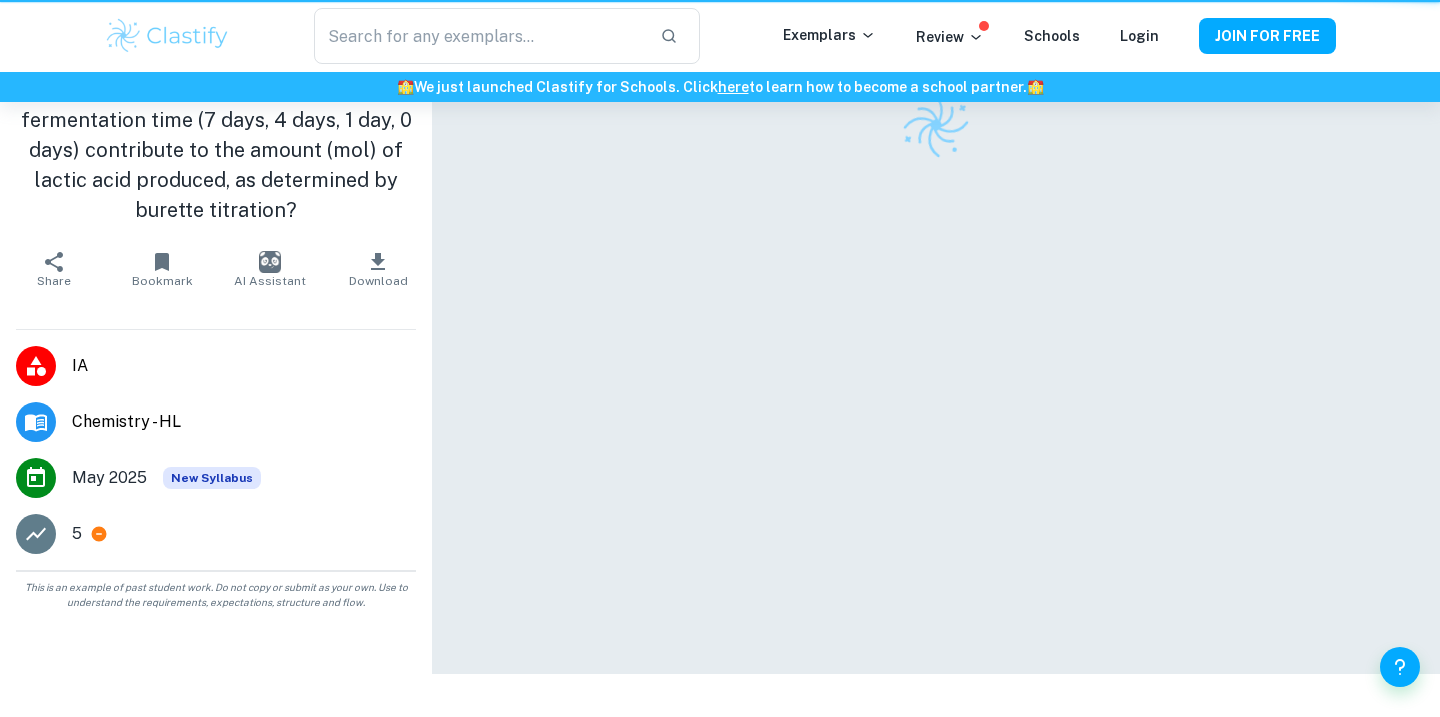 scroll, scrollTop: 0, scrollLeft: 0, axis: both 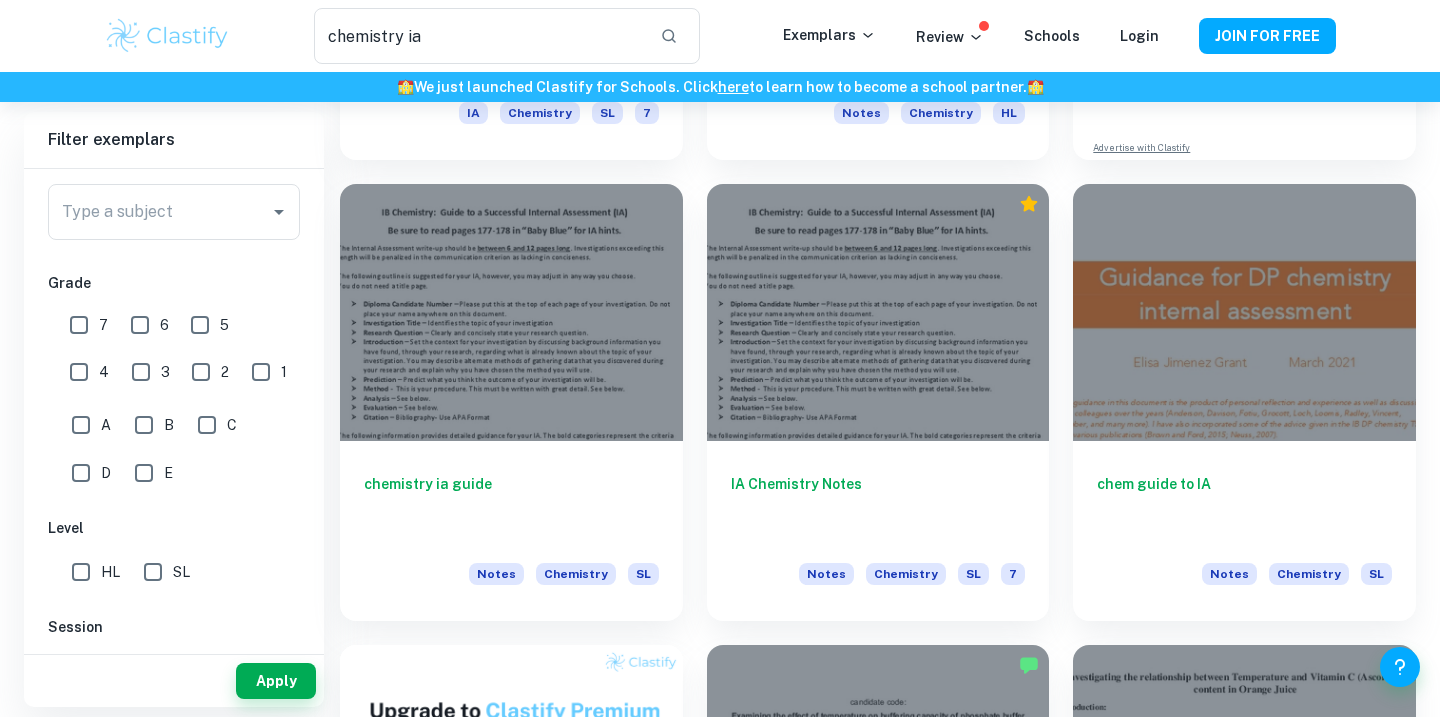 click on "HL" at bounding box center (81, 572) 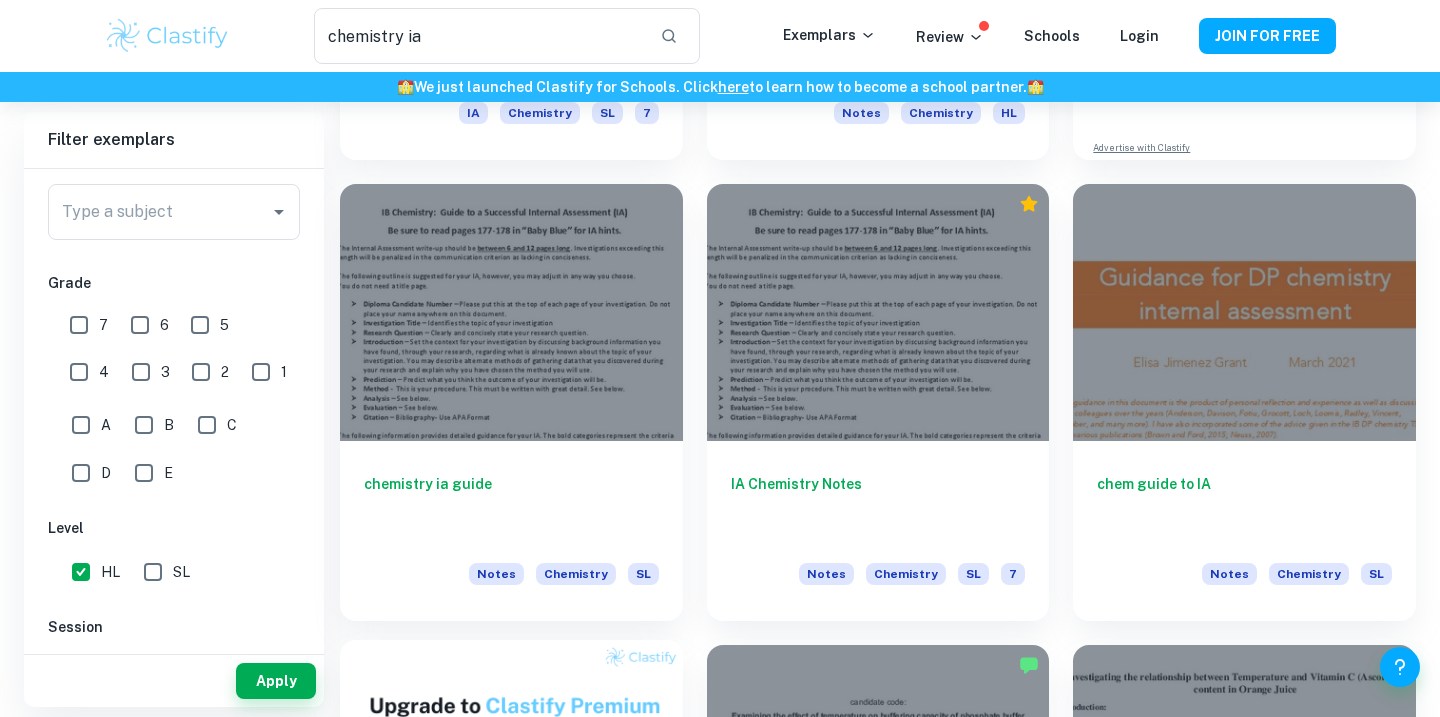 scroll, scrollTop: 501, scrollLeft: 0, axis: vertical 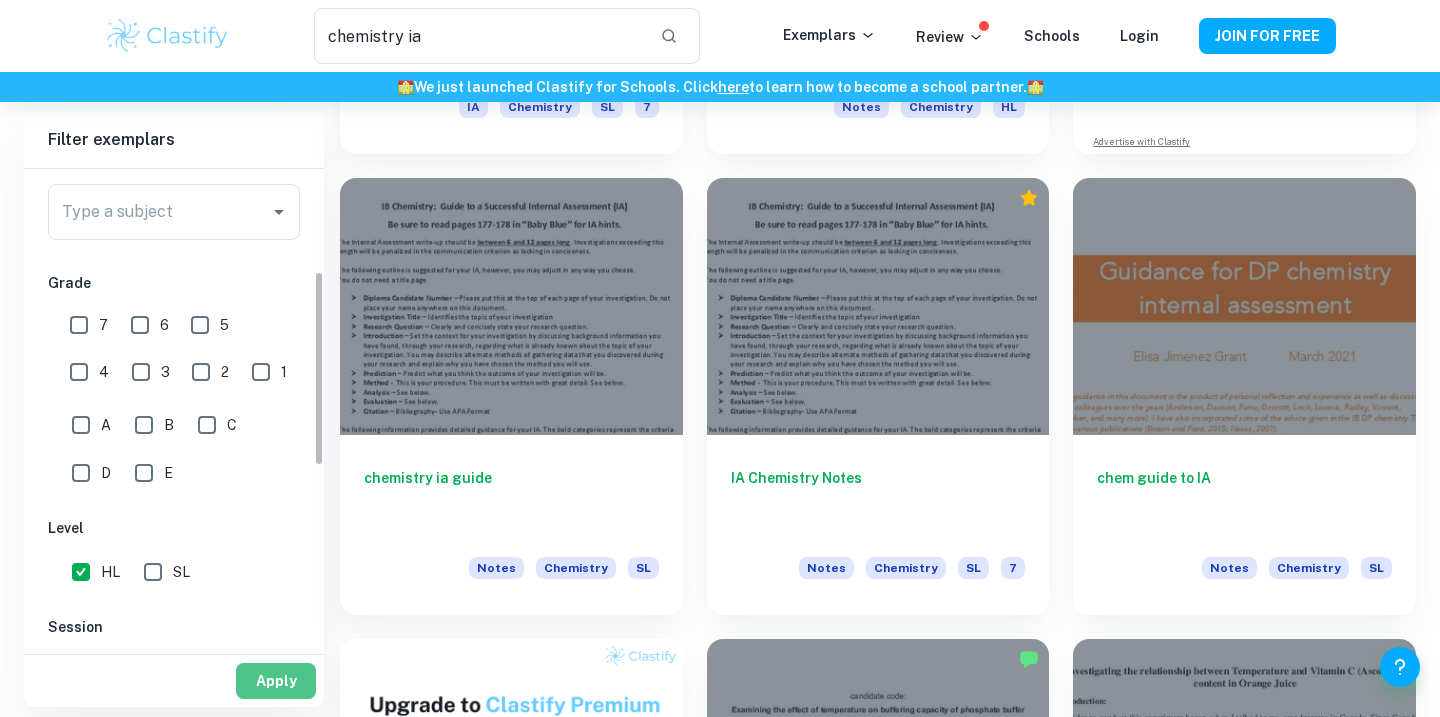 click on "Apply" at bounding box center (276, 681) 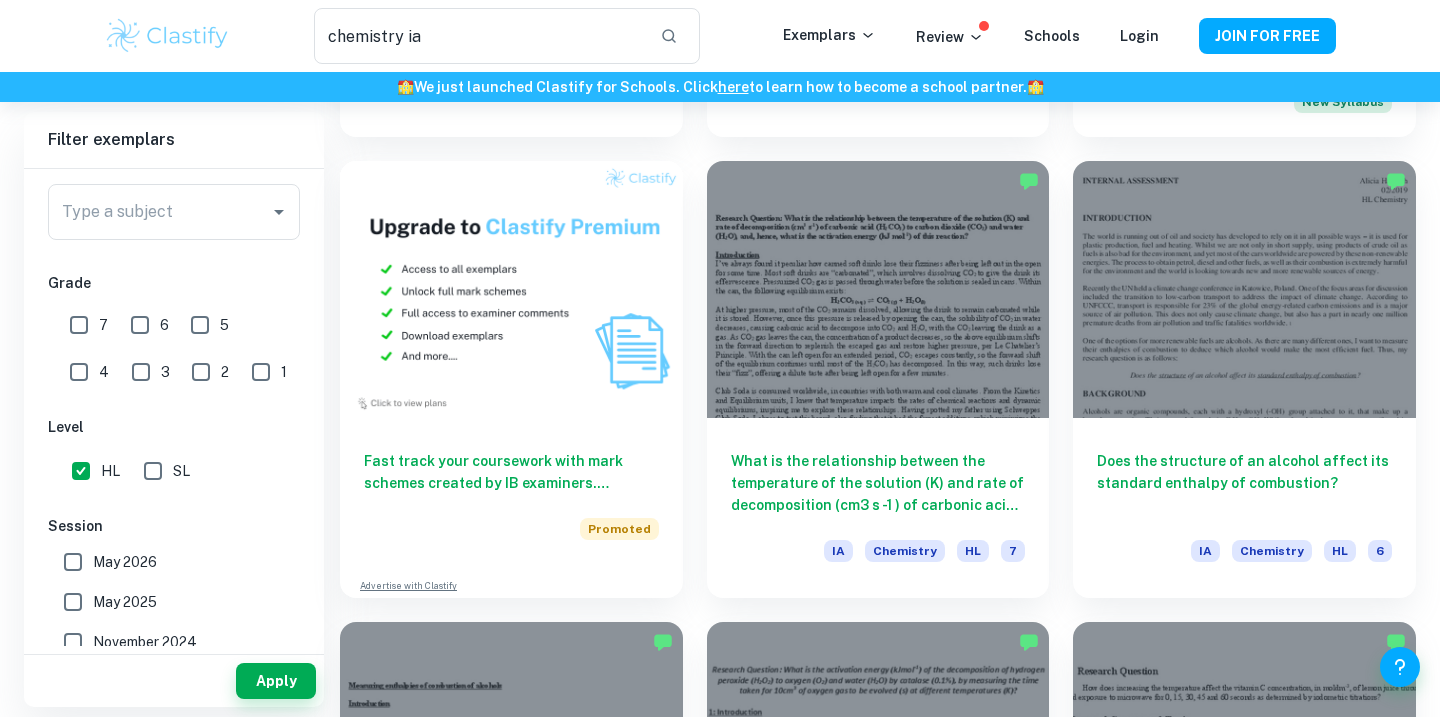 scroll, scrollTop: 1024, scrollLeft: 0, axis: vertical 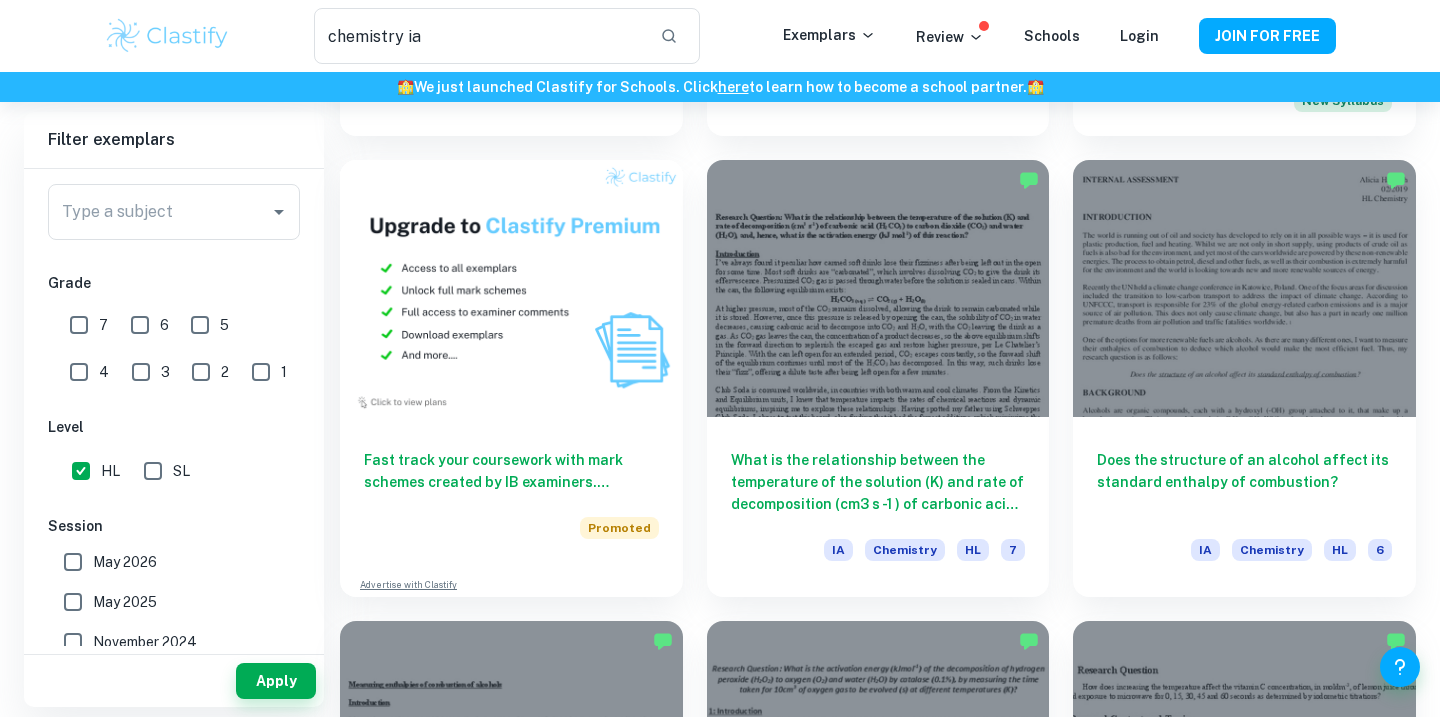 click on "Apply" at bounding box center (276, 681) 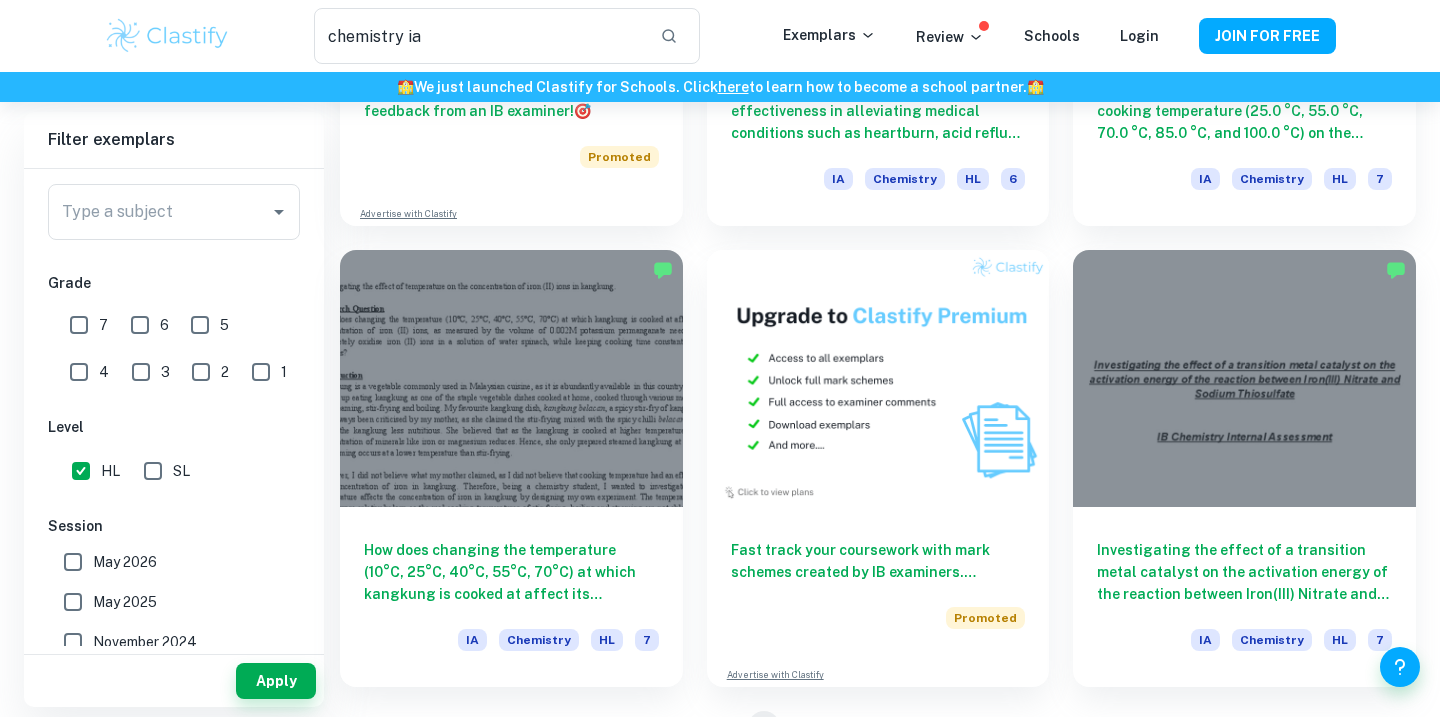 scroll, scrollTop: 3289, scrollLeft: 0, axis: vertical 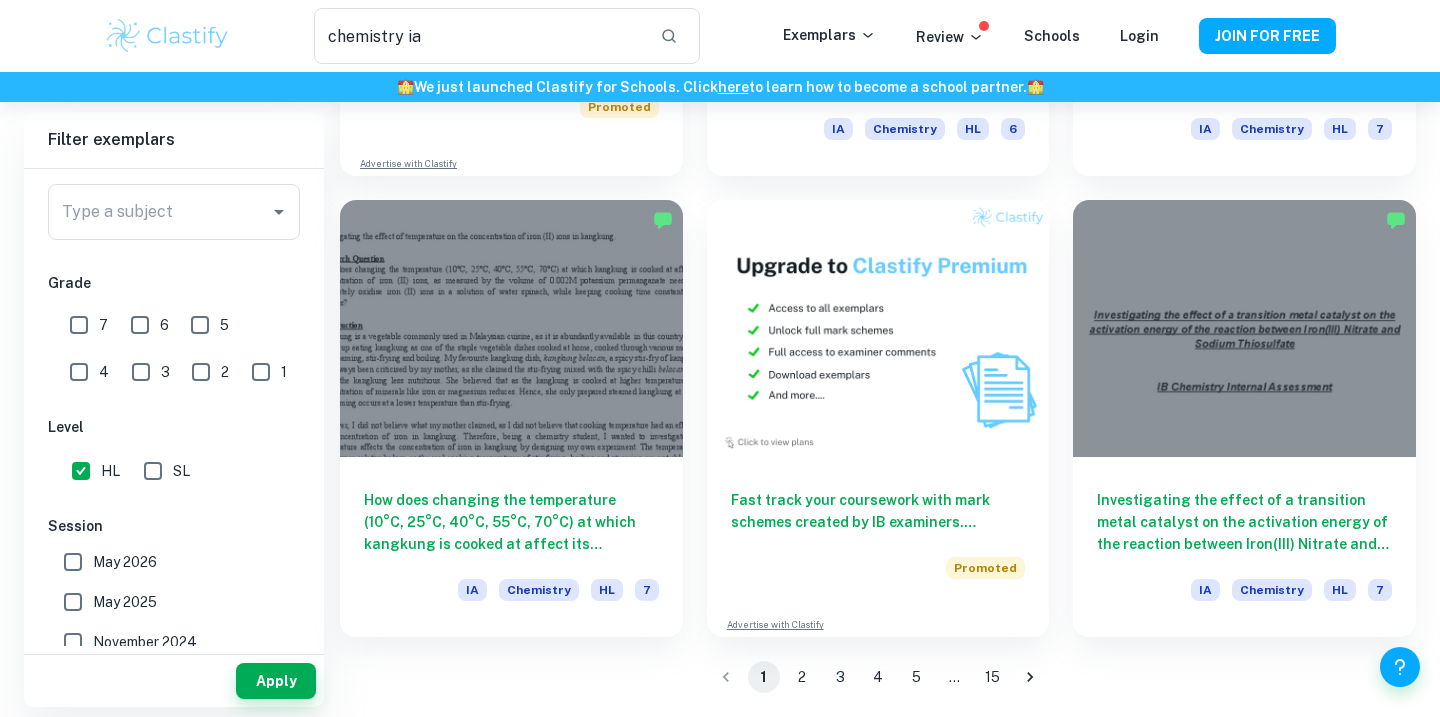 click on "2" at bounding box center [802, 677] 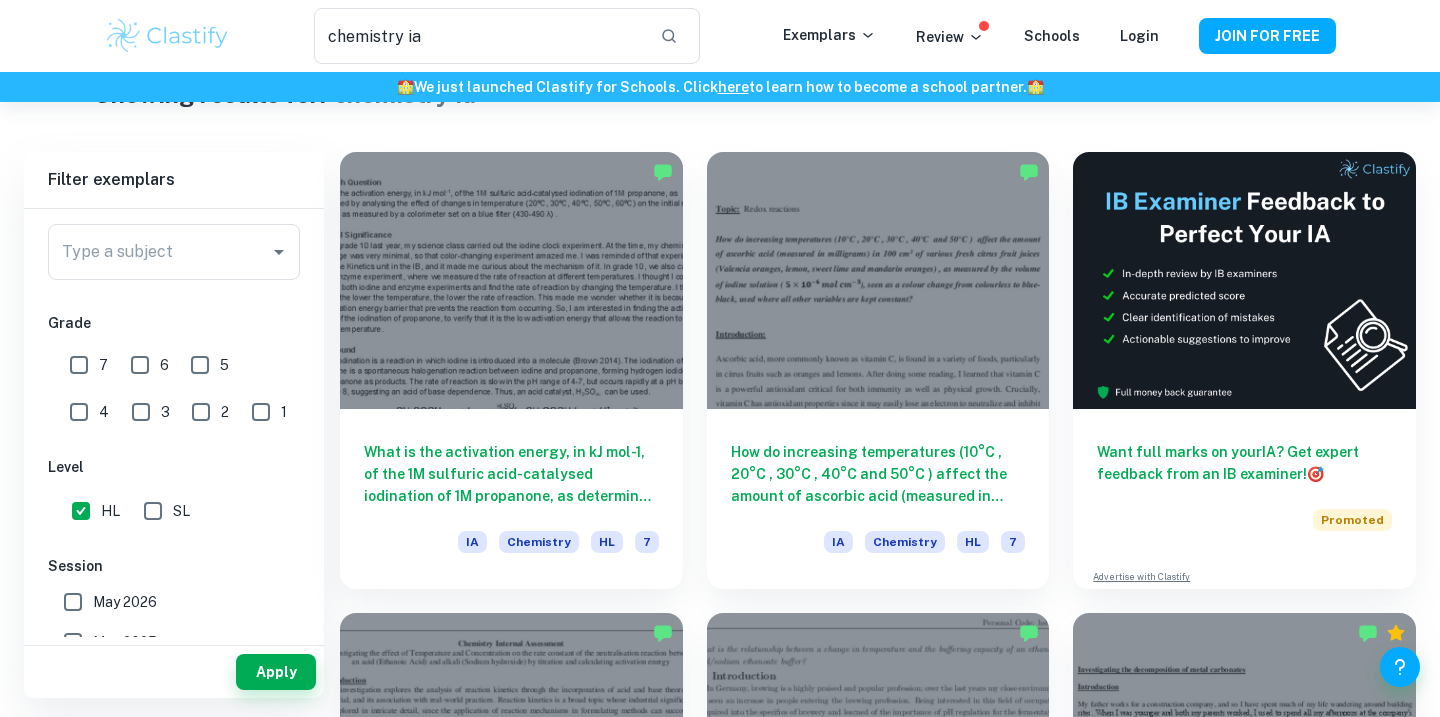 scroll, scrollTop: 65, scrollLeft: 0, axis: vertical 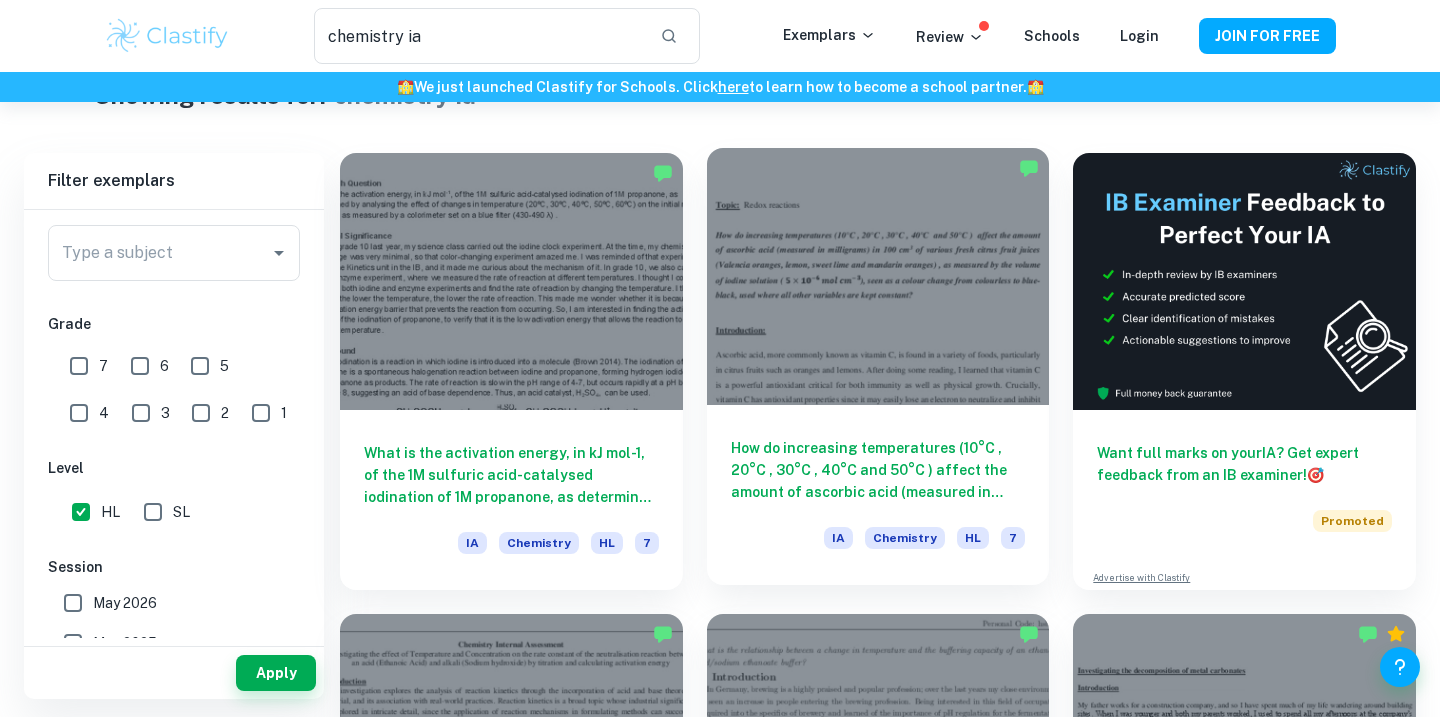click at bounding box center [878, 276] 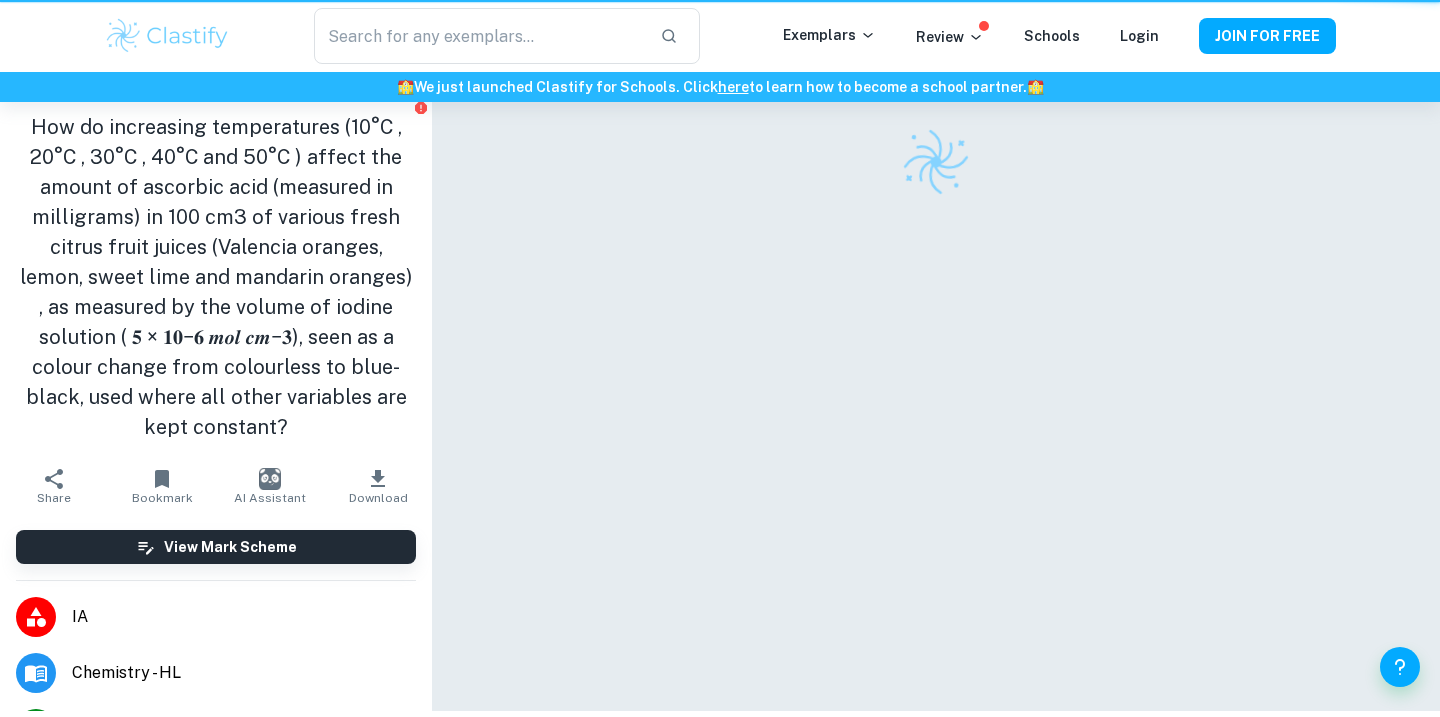 scroll, scrollTop: 0, scrollLeft: 0, axis: both 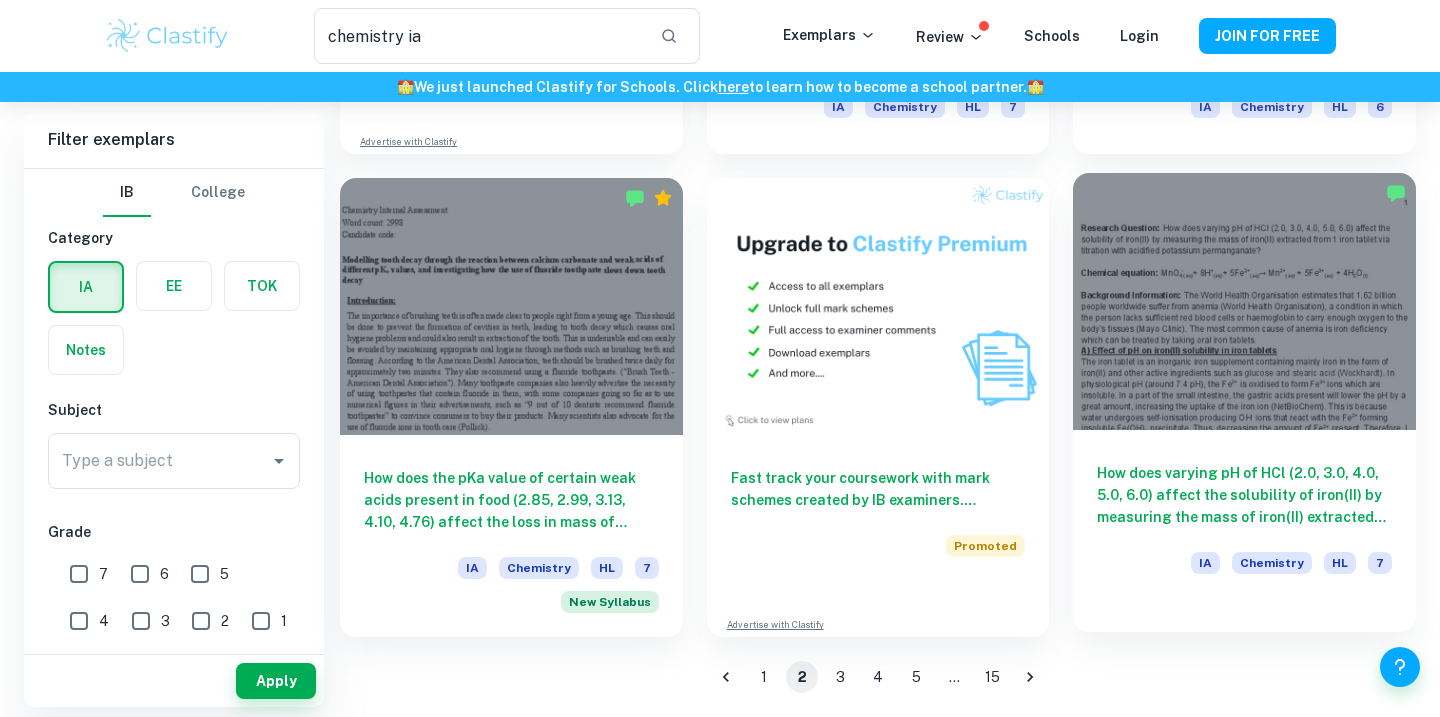 click at bounding box center (1244, 301) 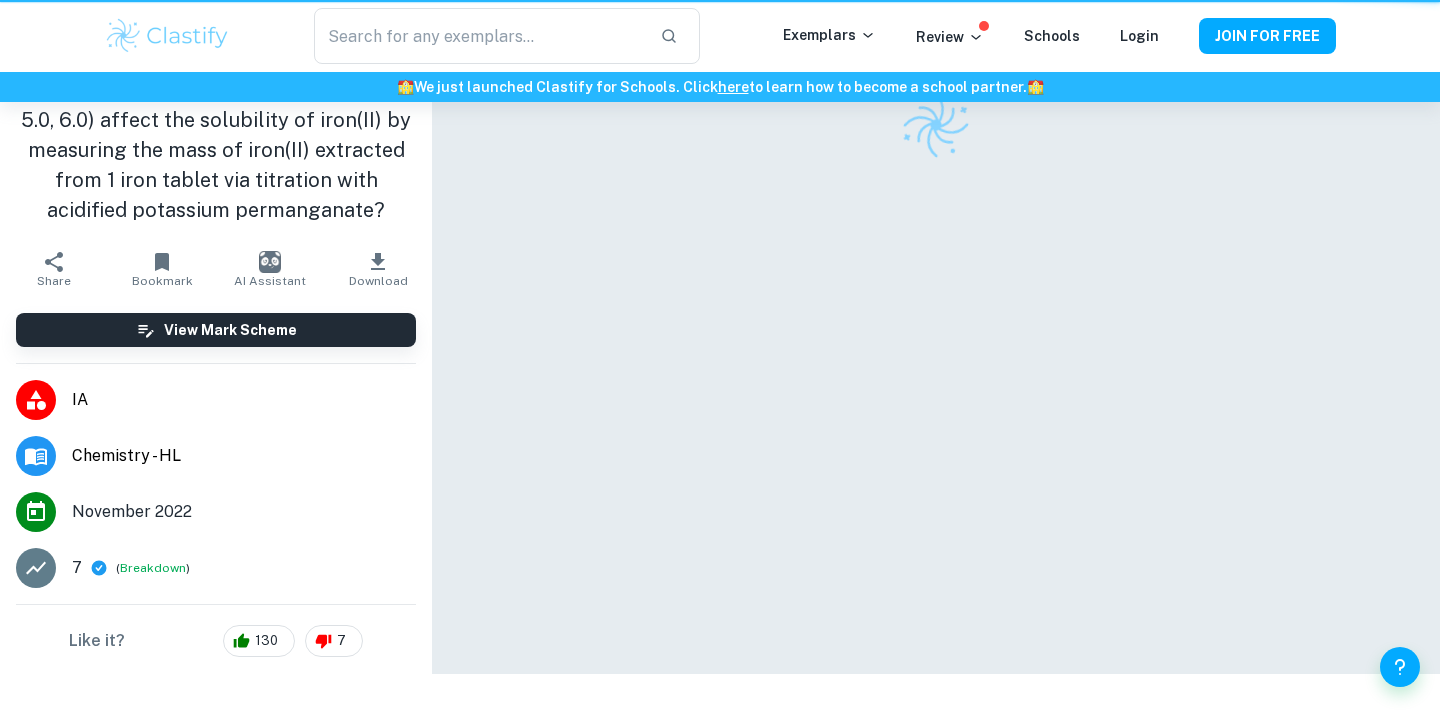 scroll, scrollTop: 0, scrollLeft: 0, axis: both 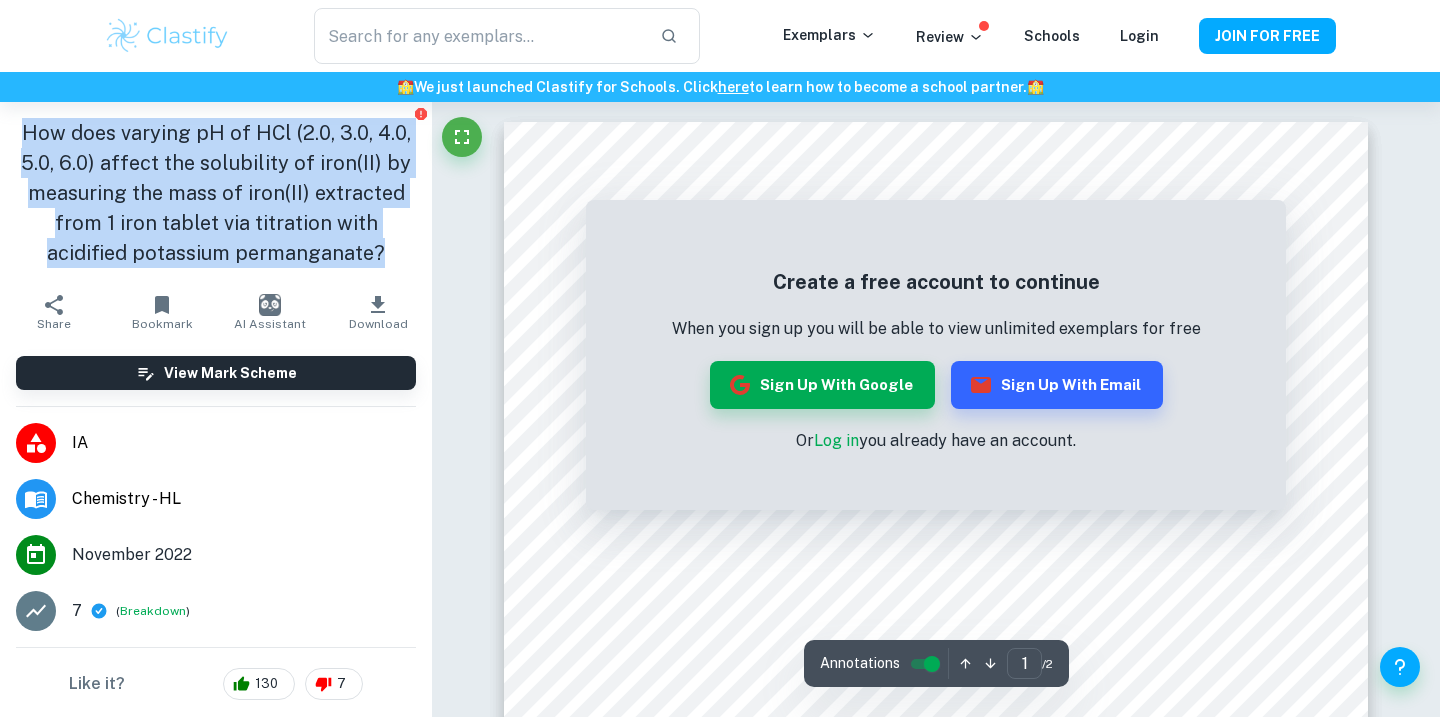 drag, startPoint x: 350, startPoint y: 261, endPoint x: 23, endPoint y: 130, distance: 352.2641 